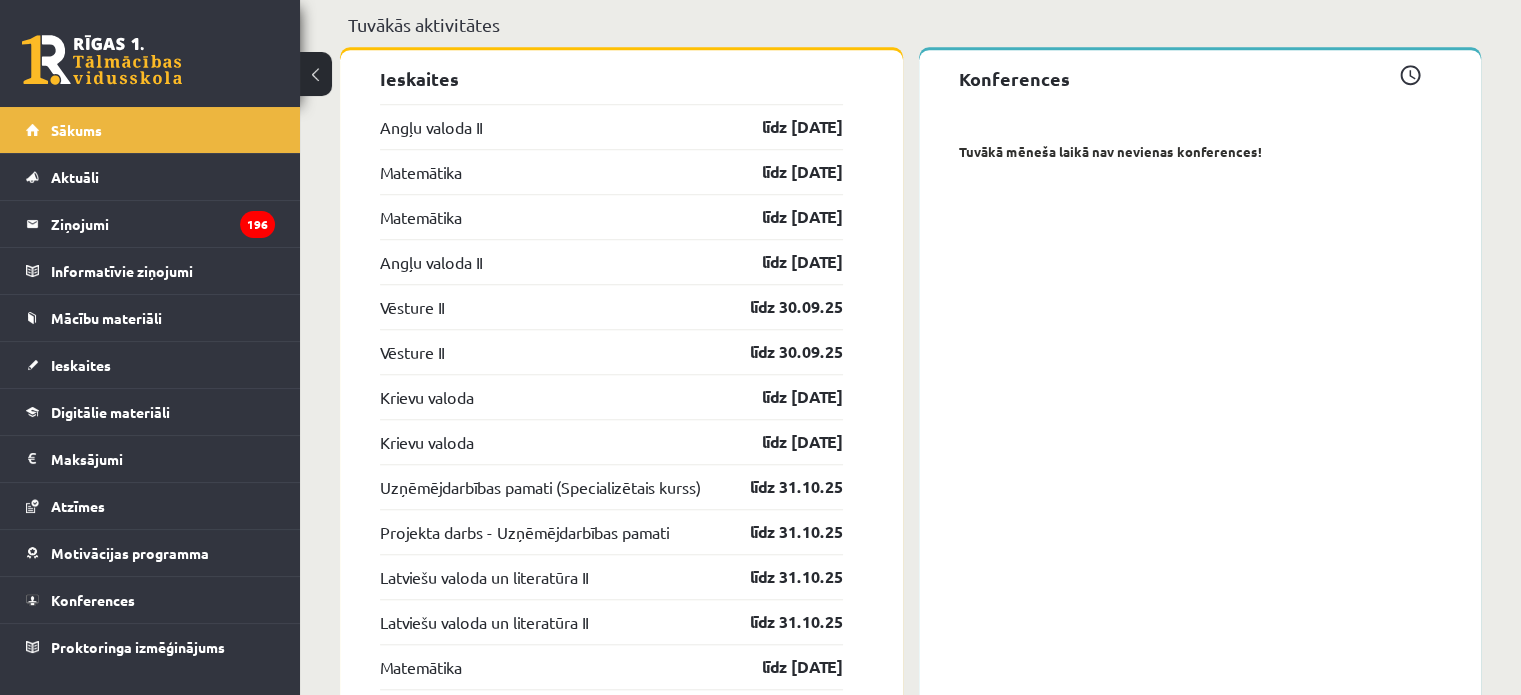 scroll, scrollTop: 1623, scrollLeft: 0, axis: vertical 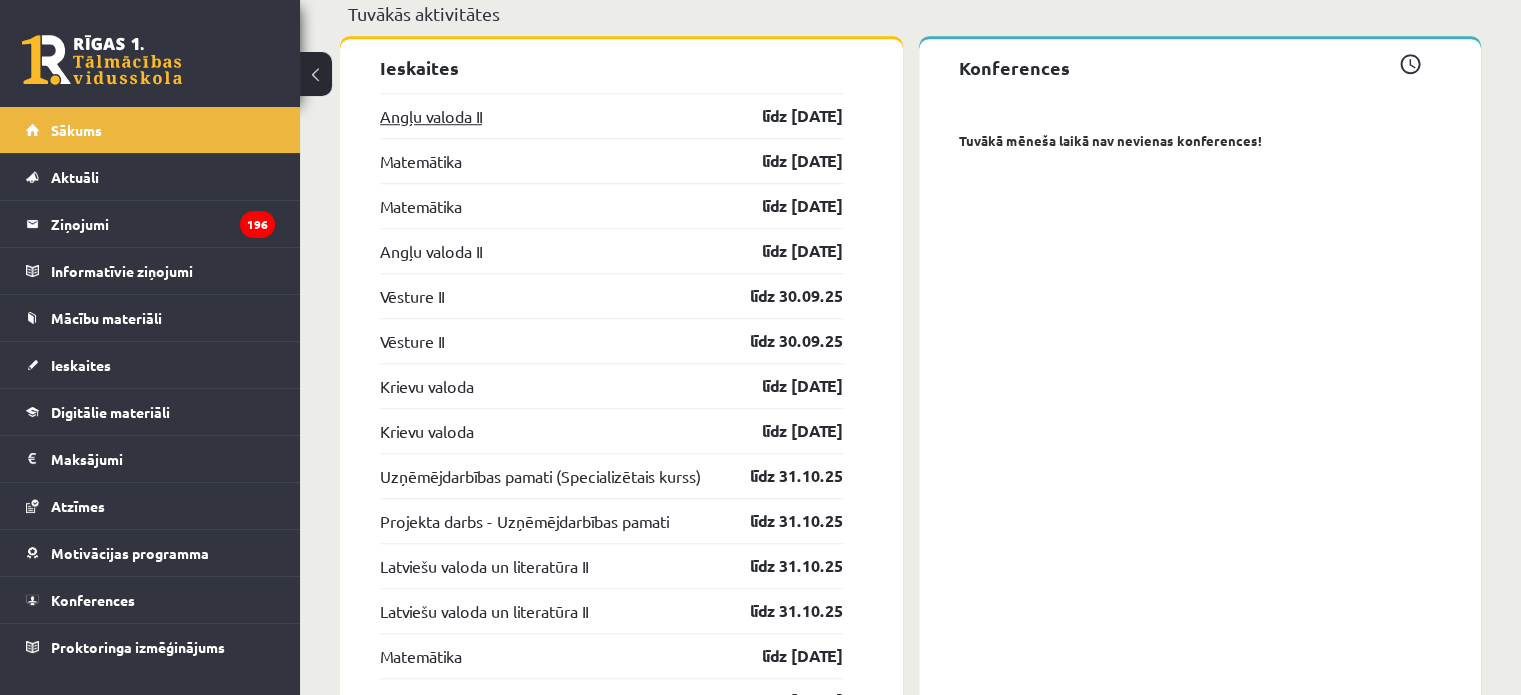 click on "Angļu valoda II" at bounding box center (431, 116) 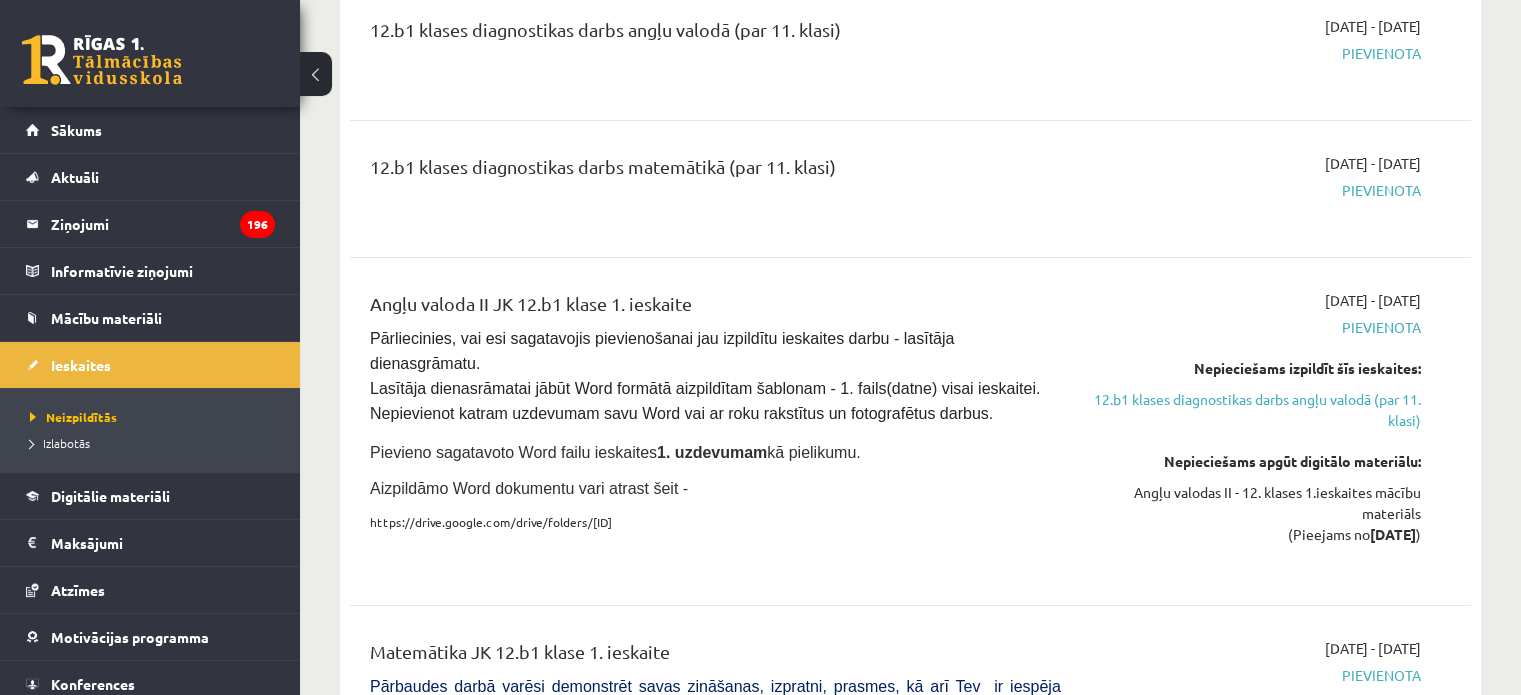 scroll, scrollTop: 284, scrollLeft: 0, axis: vertical 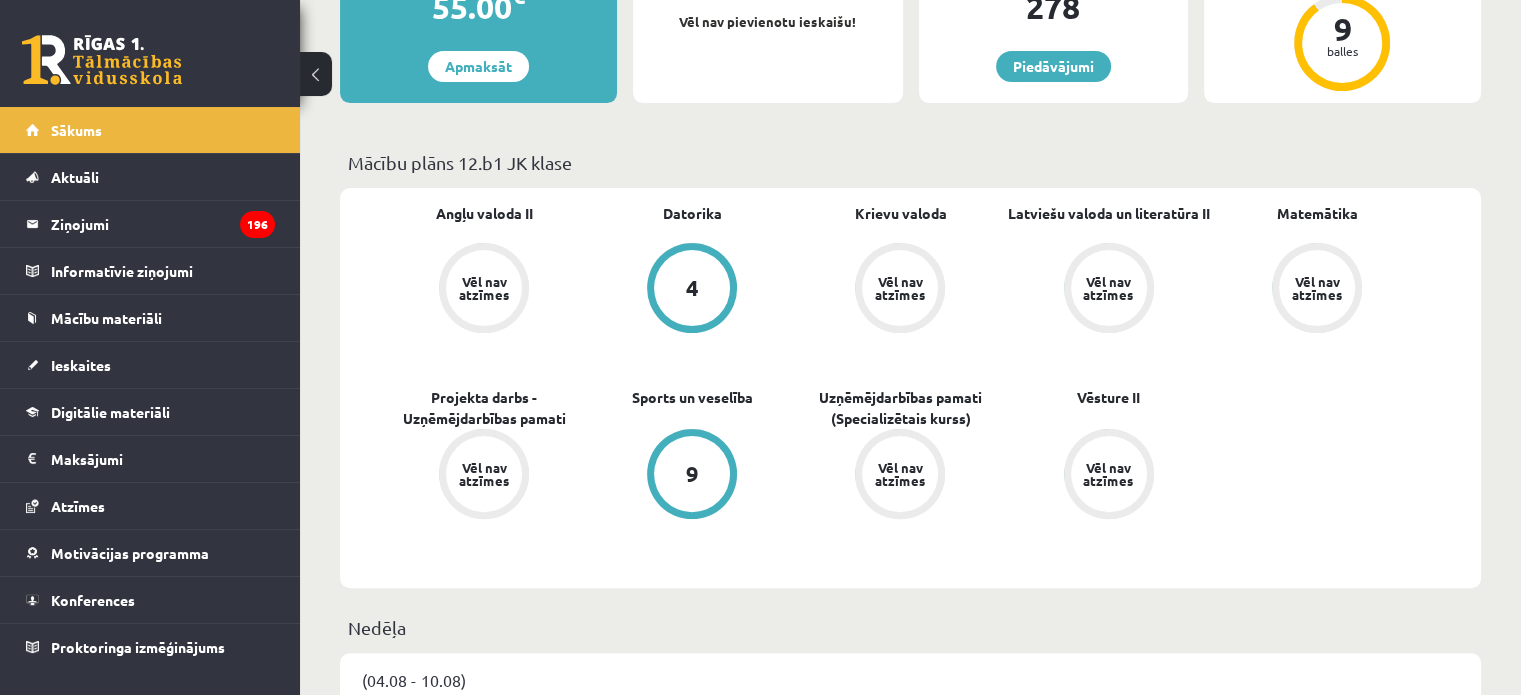 click on "Vēl nav atzīmes" at bounding box center (1109, 288) 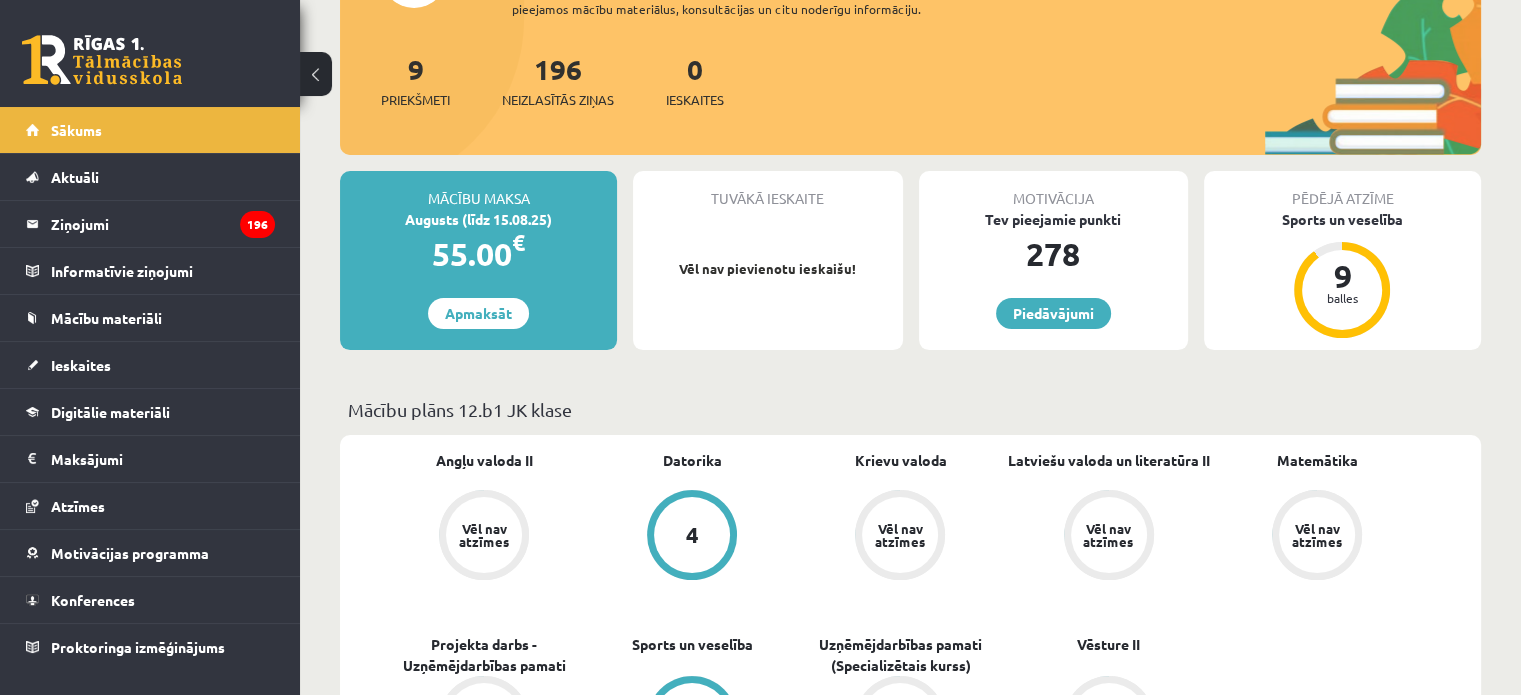 scroll, scrollTop: 199, scrollLeft: 0, axis: vertical 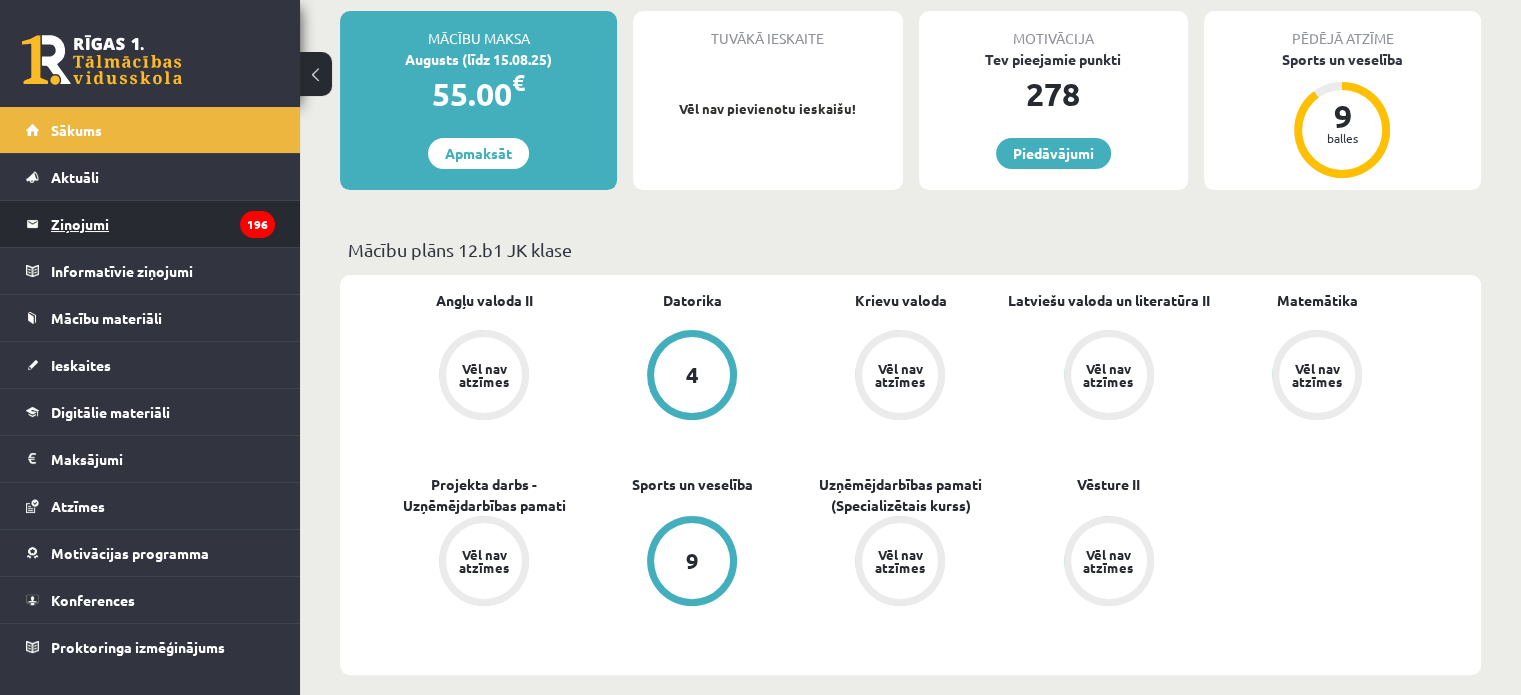 click on "Ziņojumi
196" at bounding box center (163, 224) 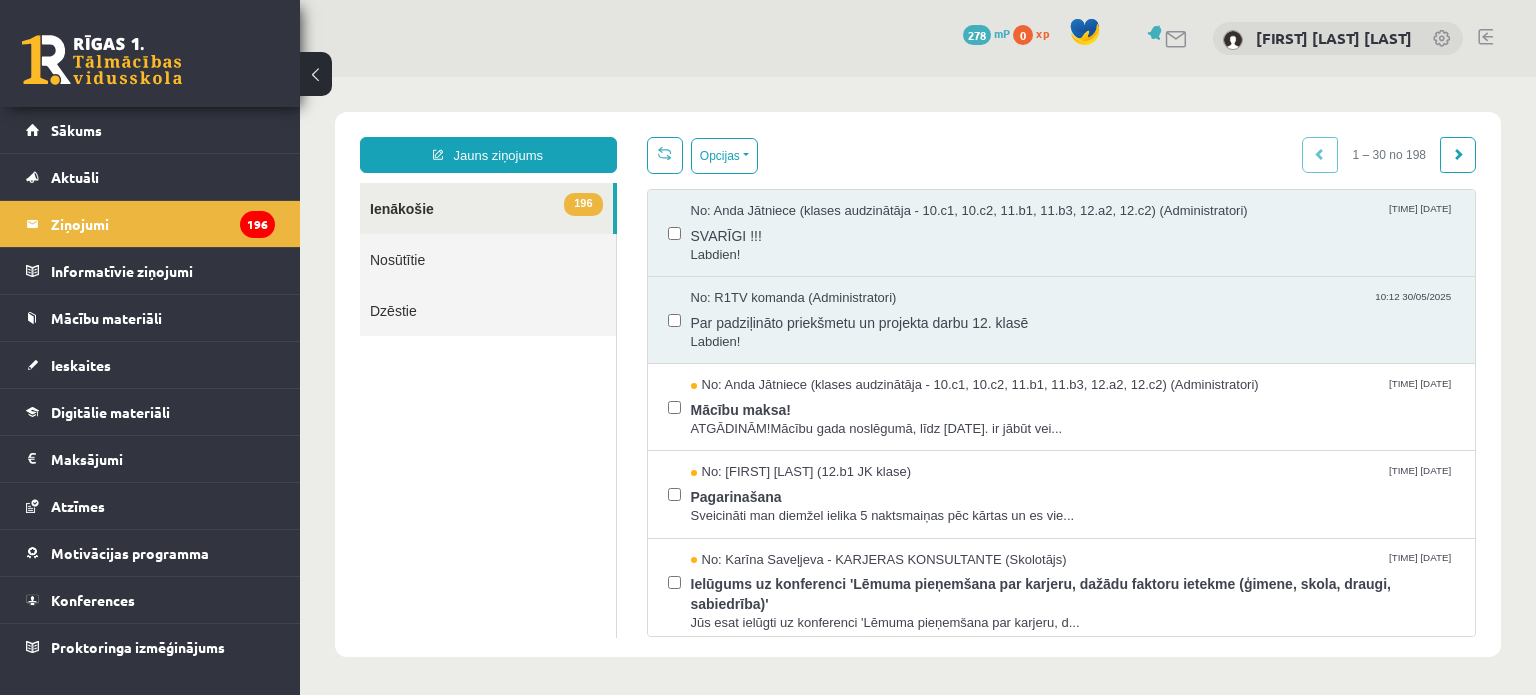scroll, scrollTop: 0, scrollLeft: 0, axis: both 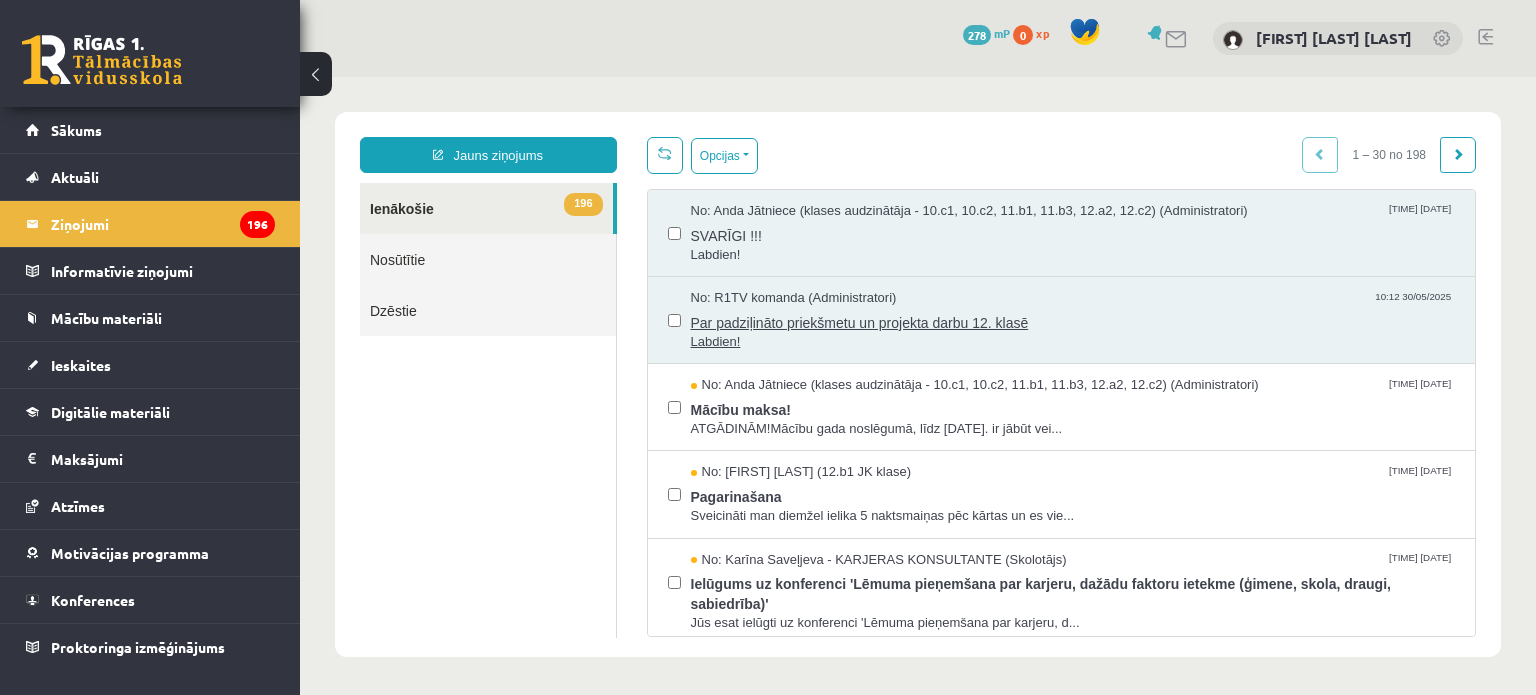 click on "Par padziļināto priekšmetu un projekta darbu 12. klasē" at bounding box center (1073, 320) 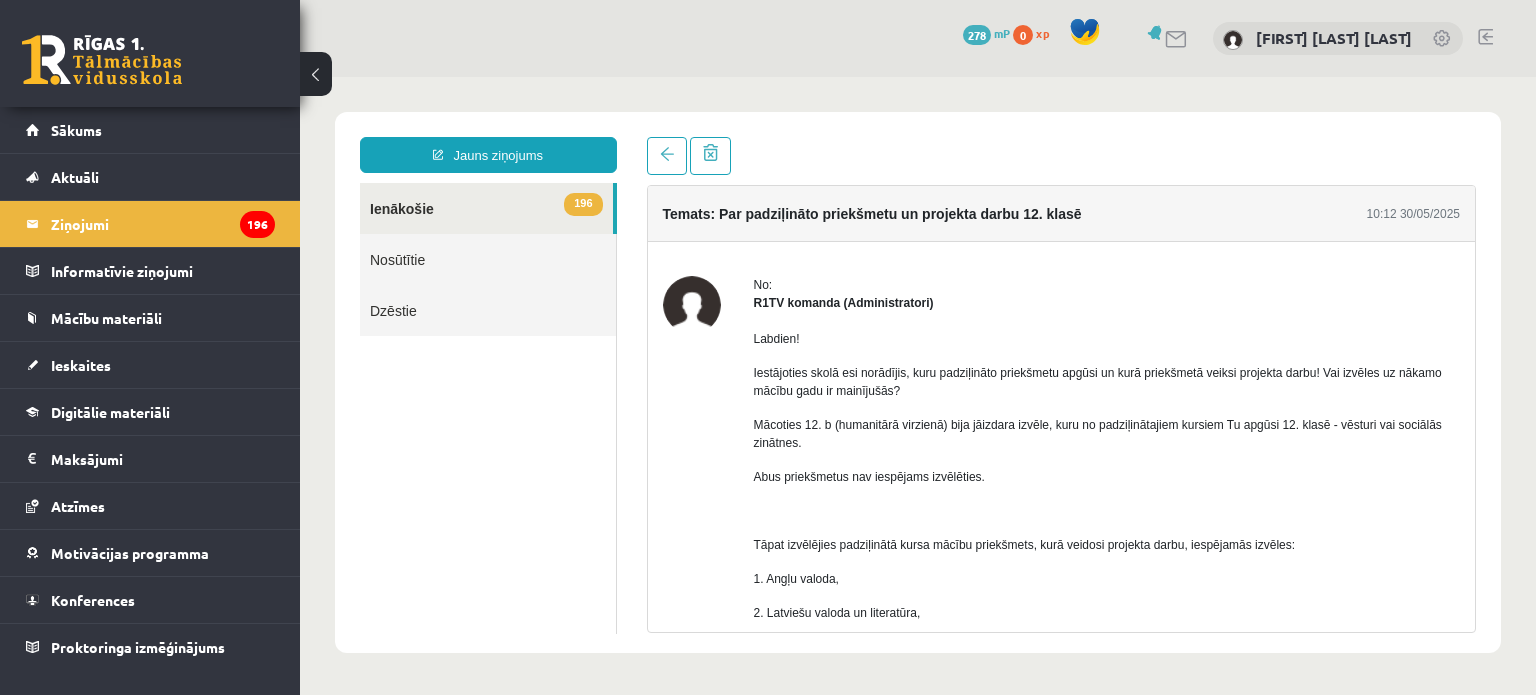 scroll, scrollTop: 0, scrollLeft: 0, axis: both 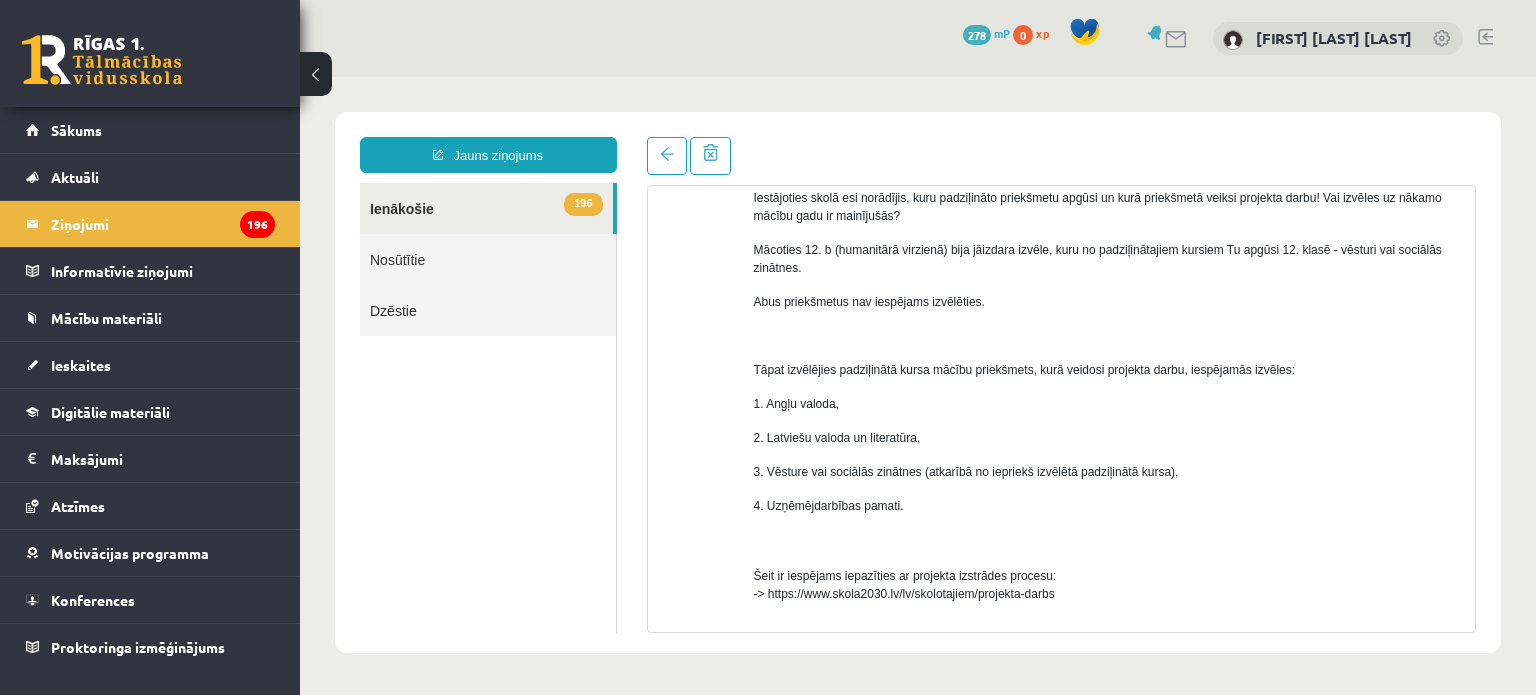 click on "3. Vēsture vai sociālās zinātnes (atkarībā no iepriekš izvēlētā padziļinātā kursa)," at bounding box center (966, 472) 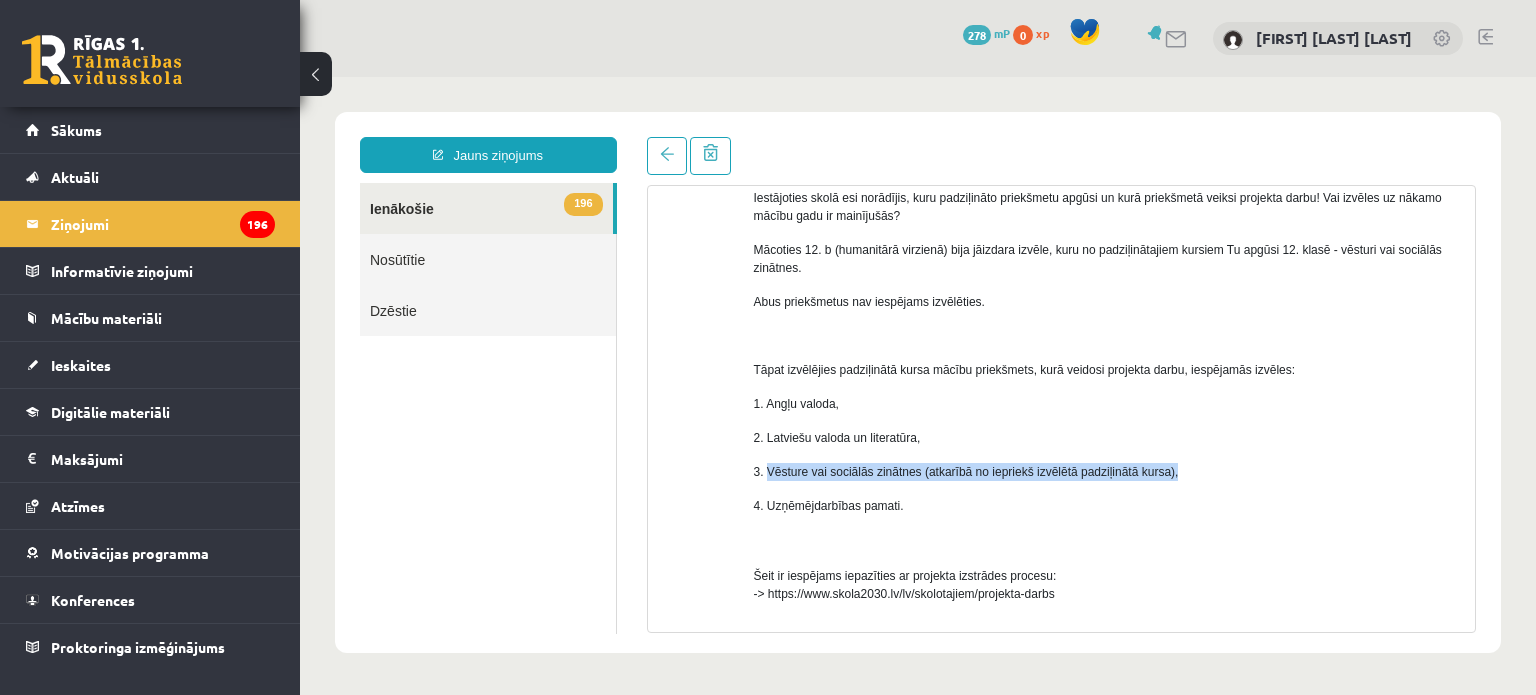 drag, startPoint x: 768, startPoint y: 470, endPoint x: 1168, endPoint y: 467, distance: 400.01126 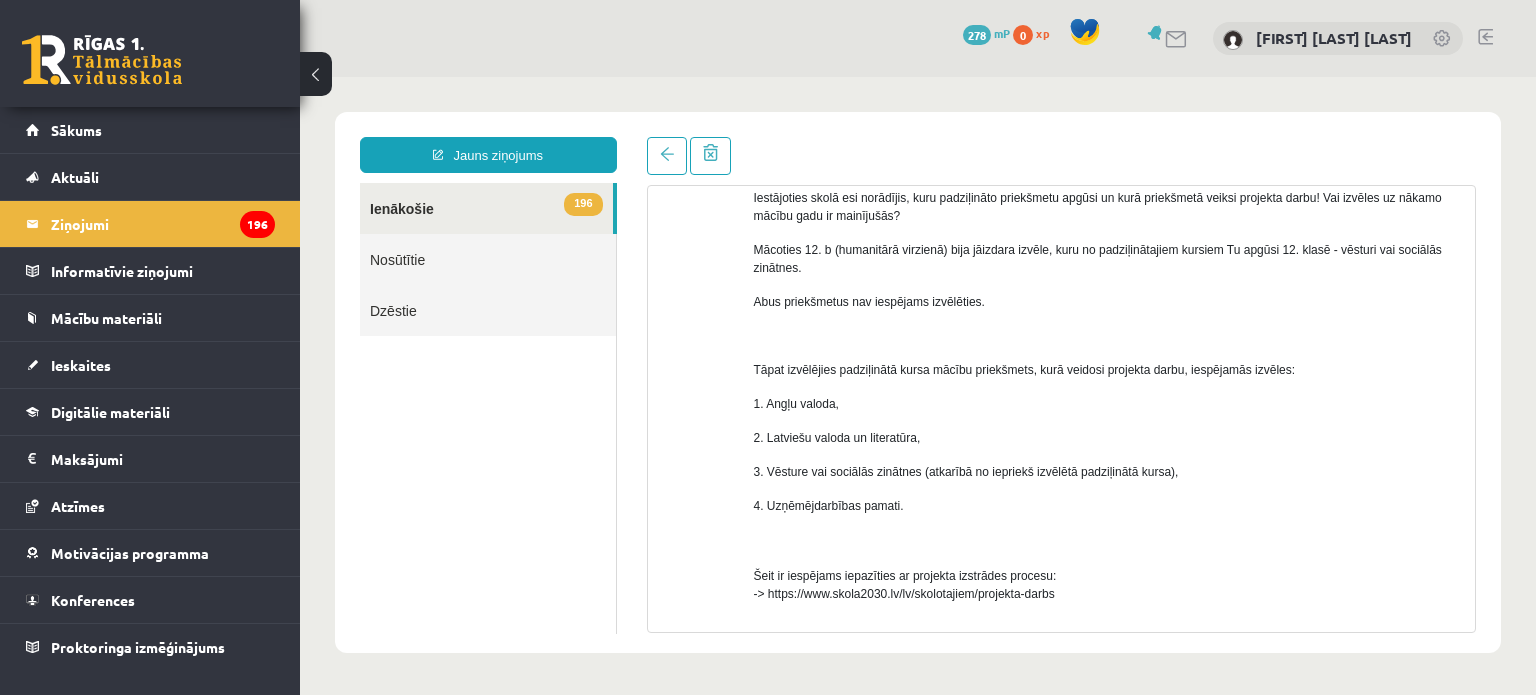 click on "2. Latviešu valoda un literatūra," at bounding box center (1107, 438) 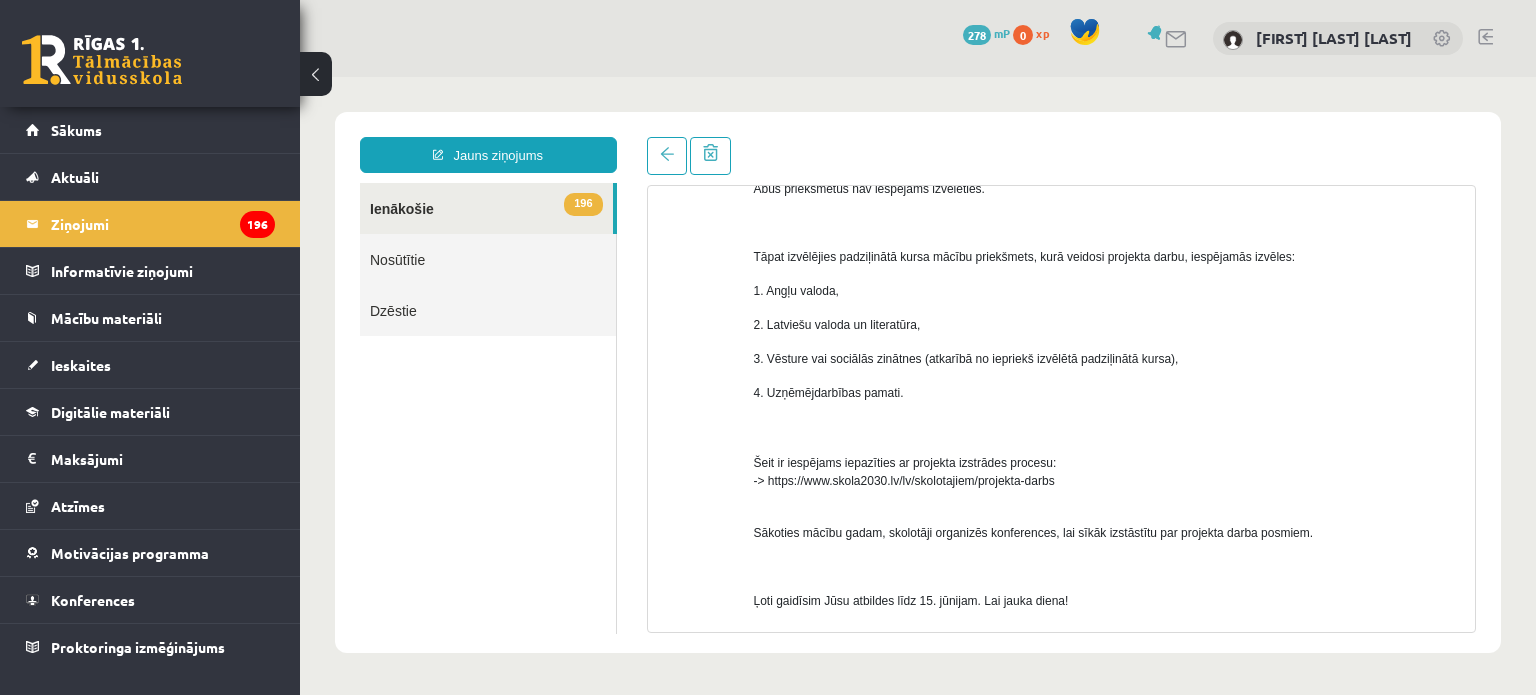 scroll, scrollTop: 384, scrollLeft: 0, axis: vertical 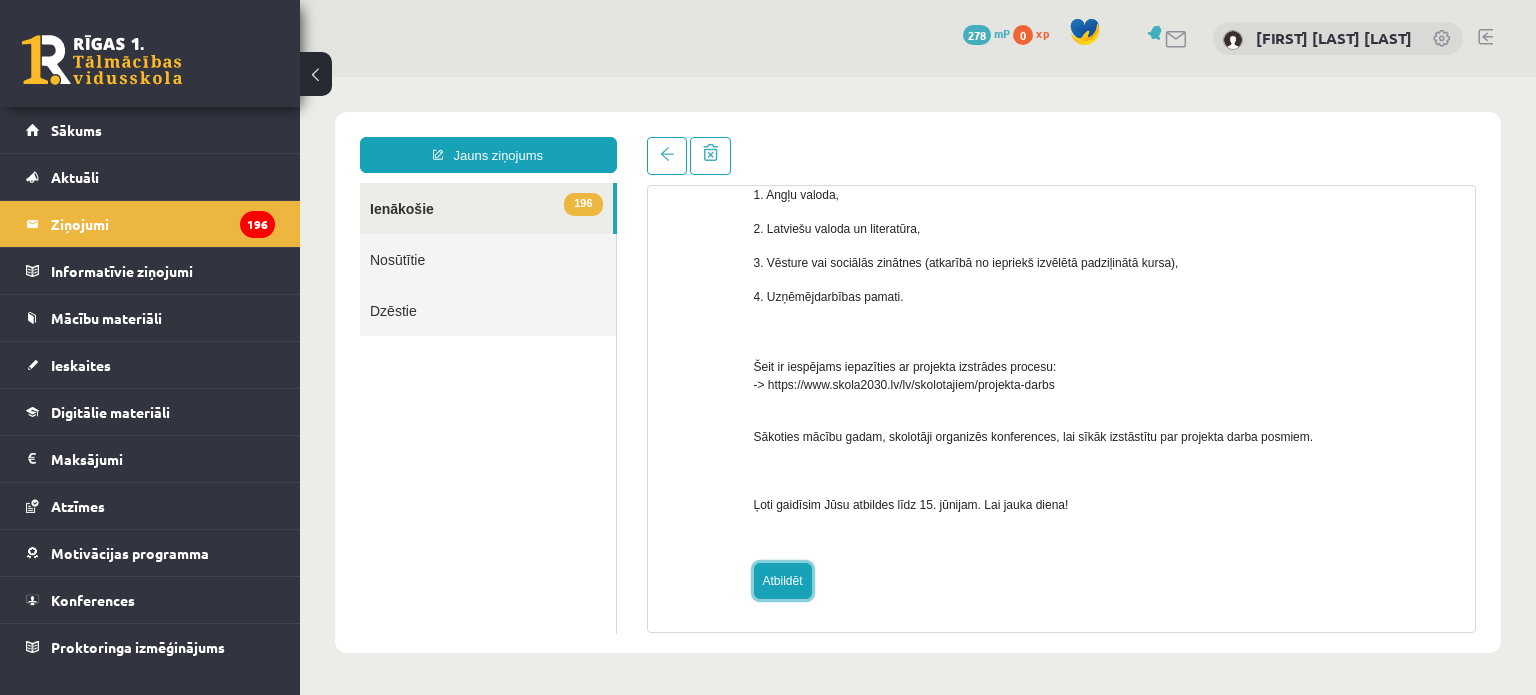 click on "Atbildēt" at bounding box center [783, 581] 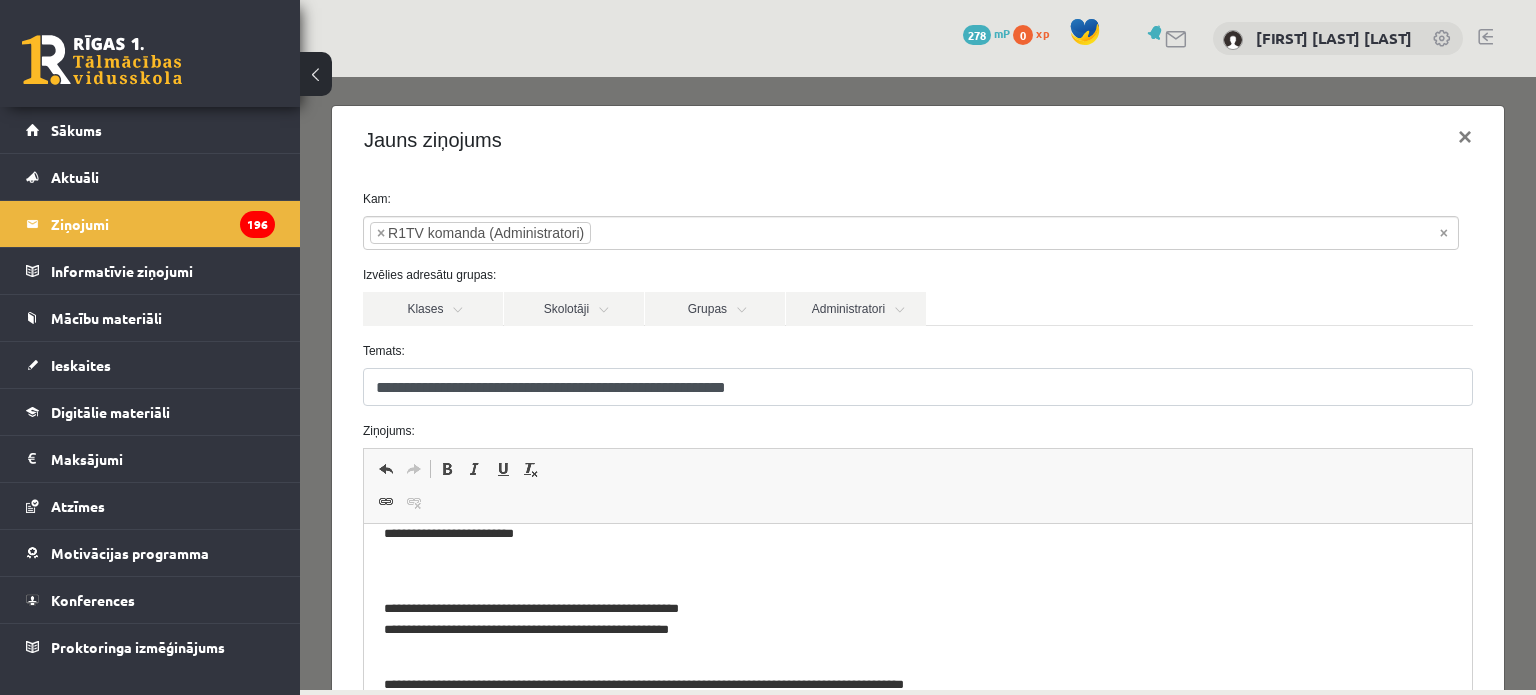 scroll, scrollTop: 451, scrollLeft: 0, axis: vertical 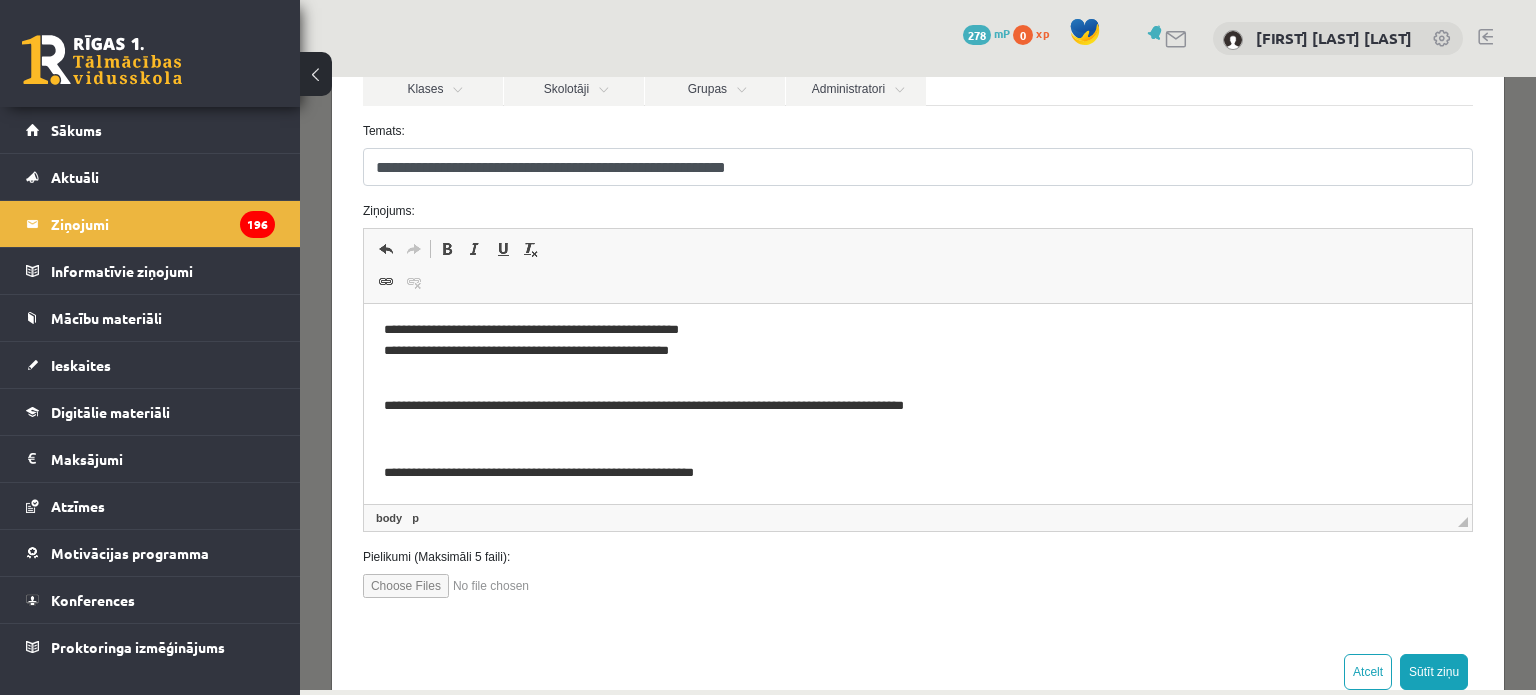 click on "**********" at bounding box center (917, 473) 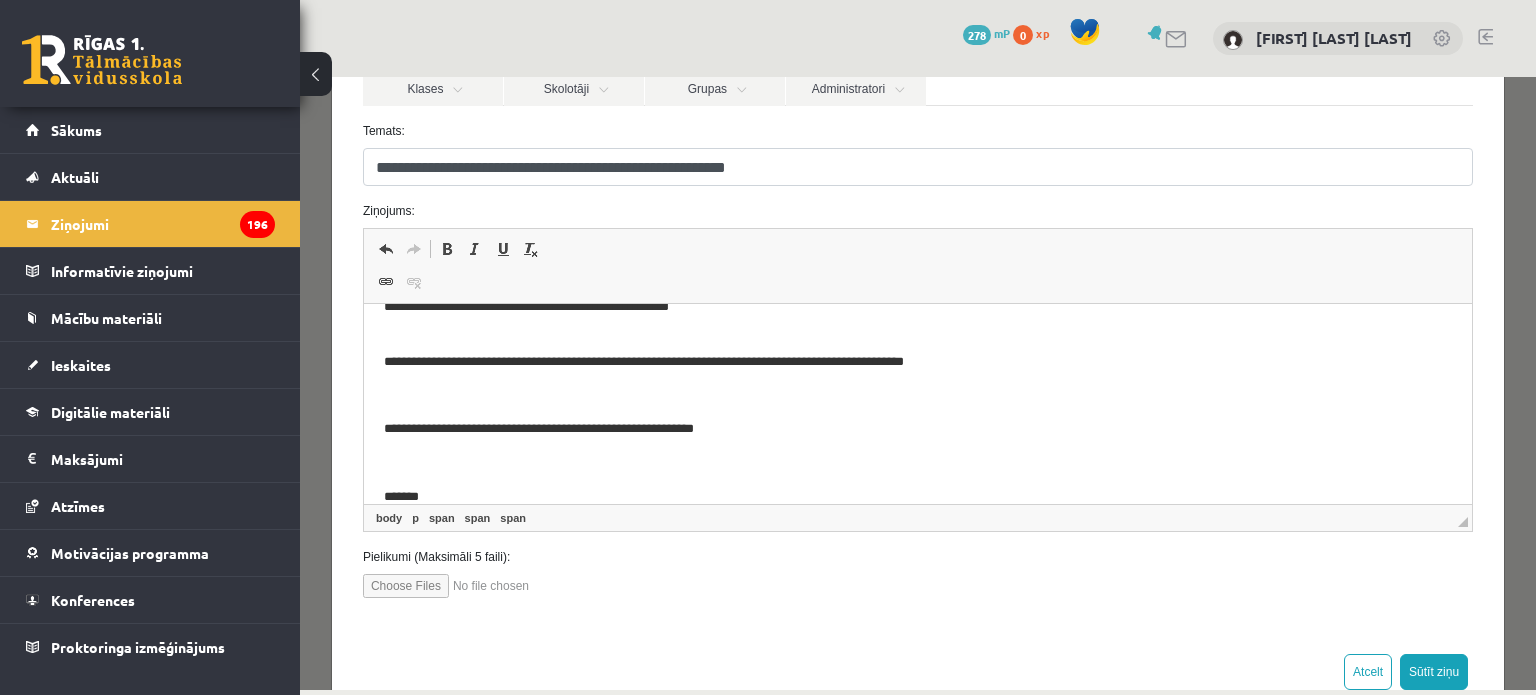 scroll, scrollTop: 528, scrollLeft: 0, axis: vertical 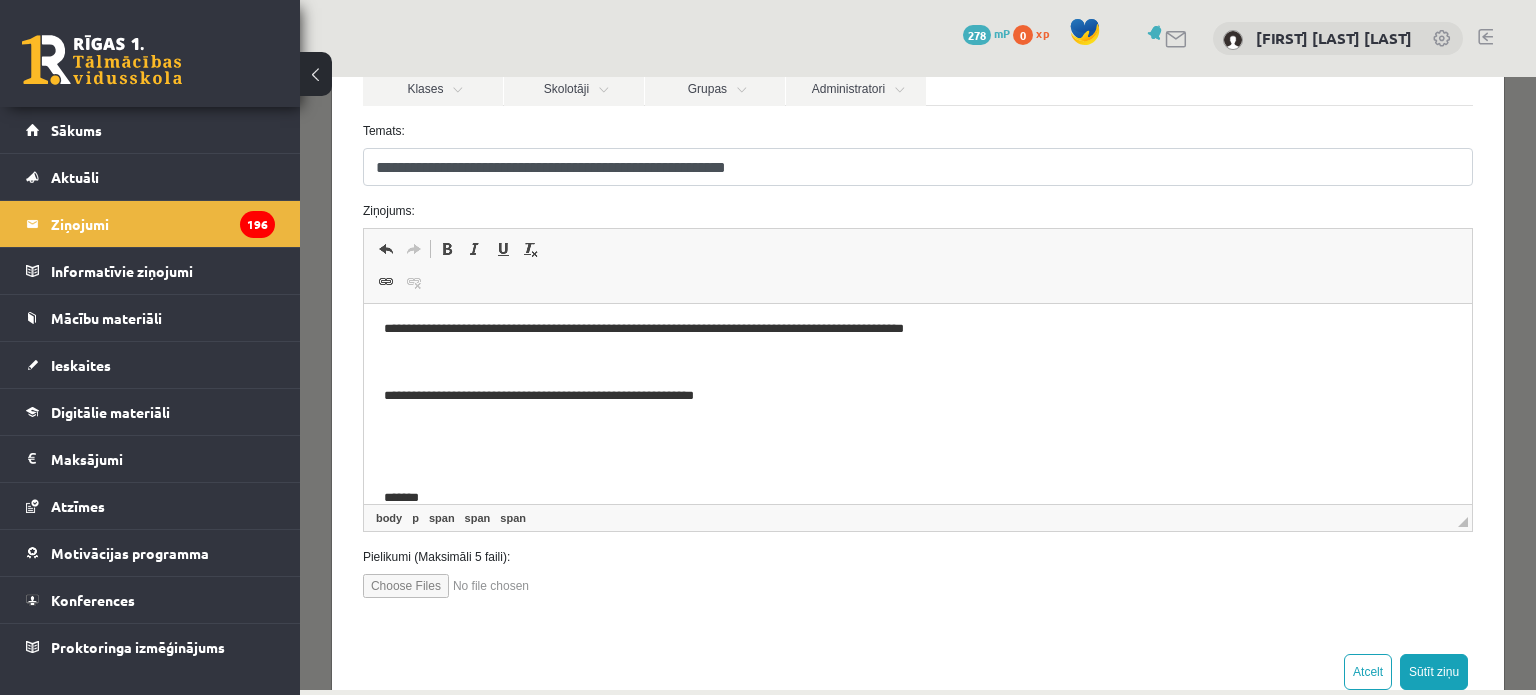 type 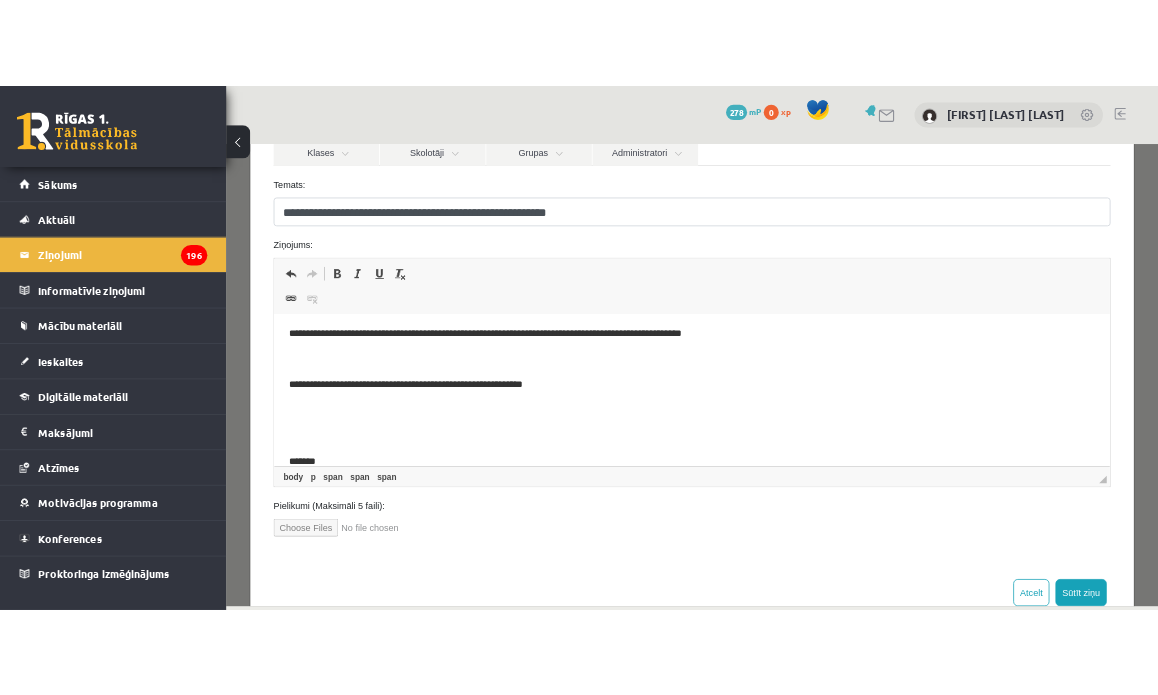scroll, scrollTop: 529, scrollLeft: 0, axis: vertical 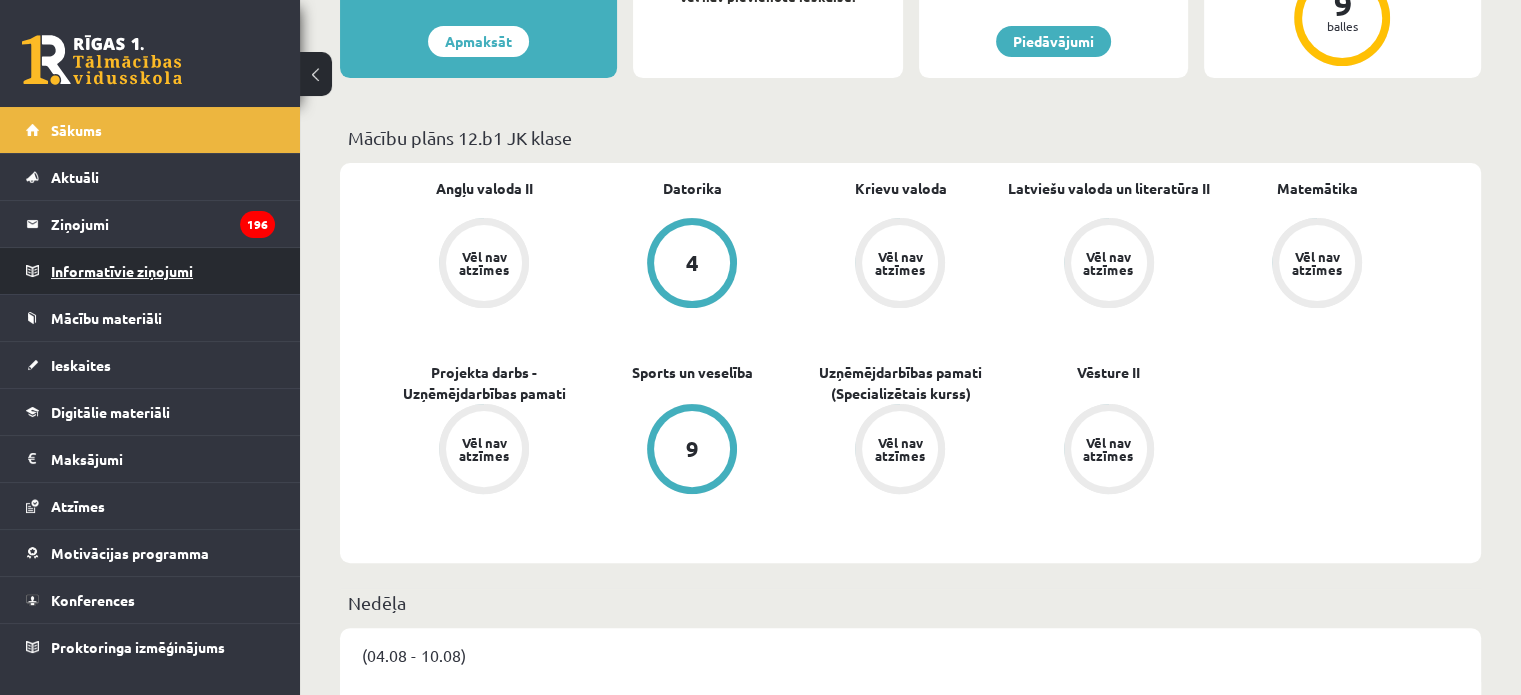 click on "Informatīvie ziņojumi
0" at bounding box center (163, 271) 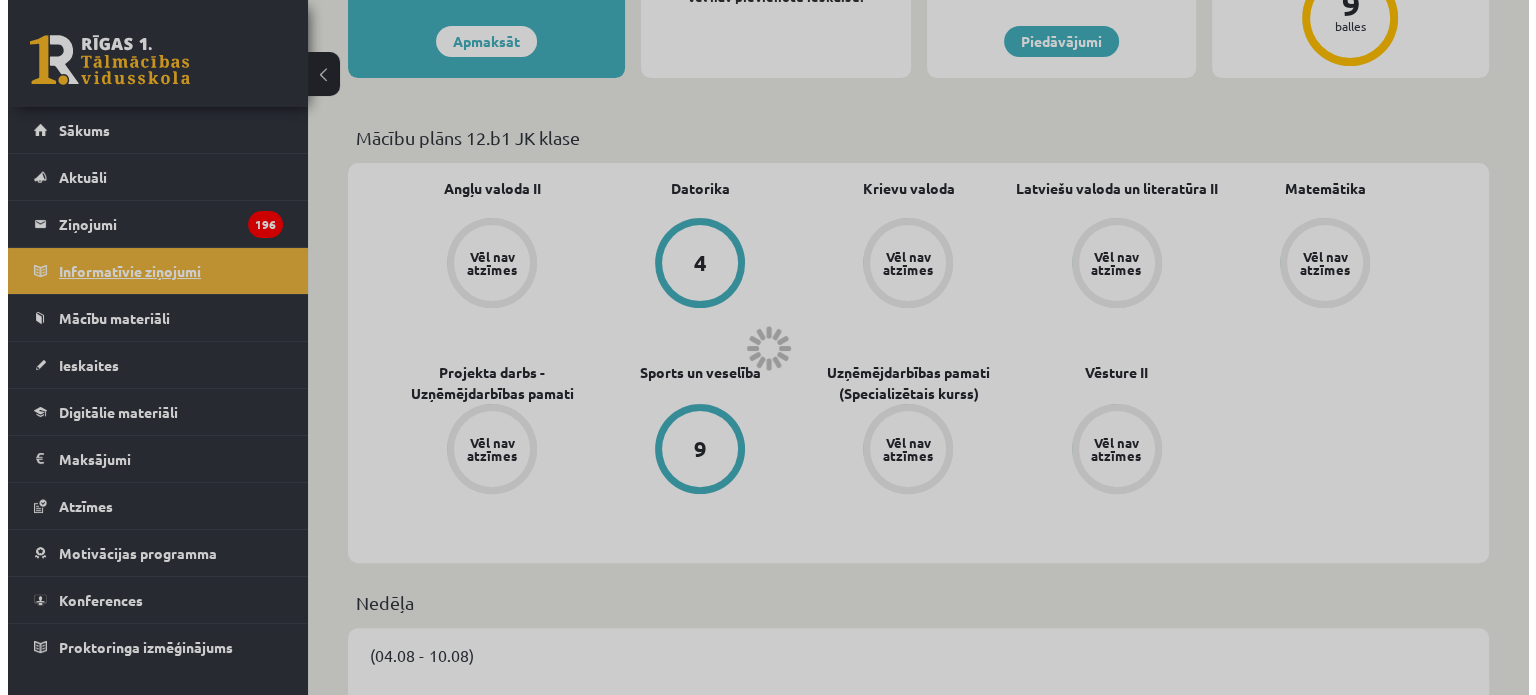 scroll, scrollTop: 0, scrollLeft: 0, axis: both 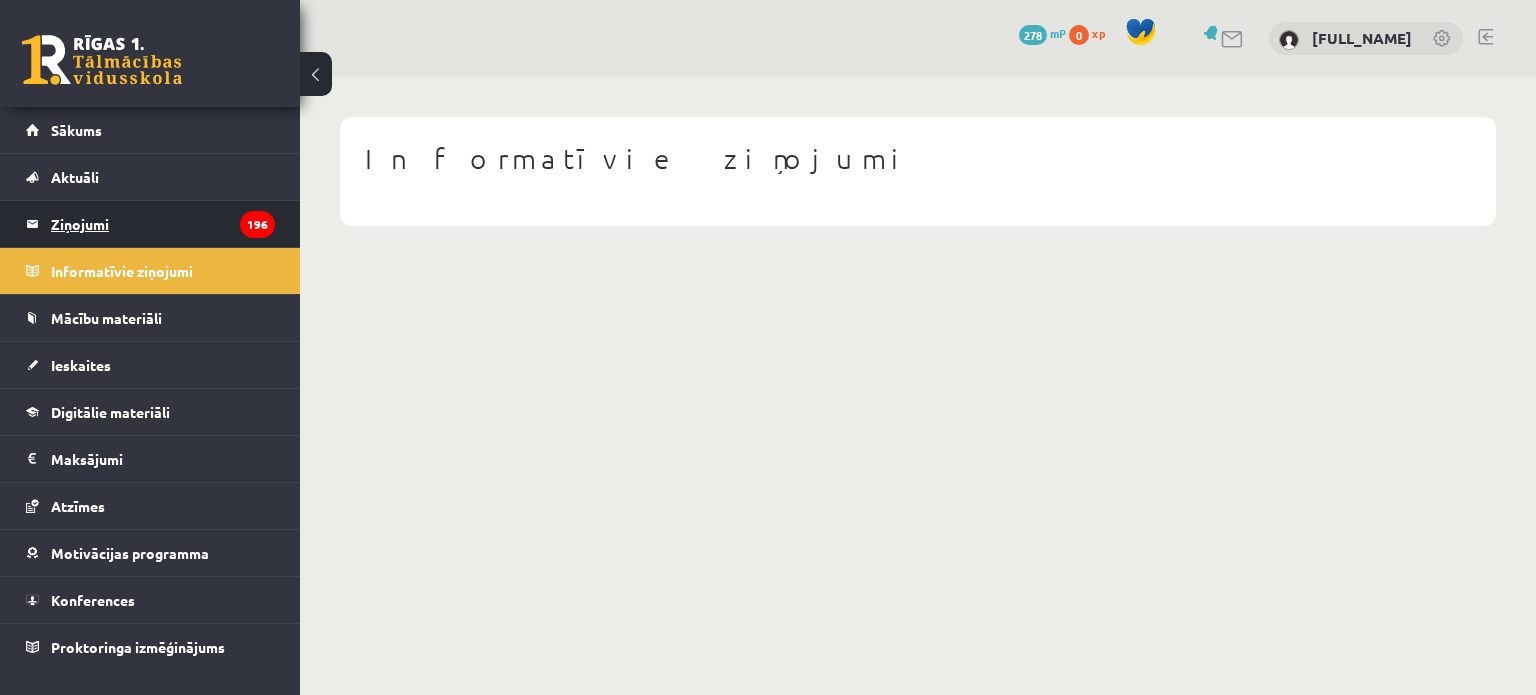click on "Ziņojumi
196" at bounding box center [163, 224] 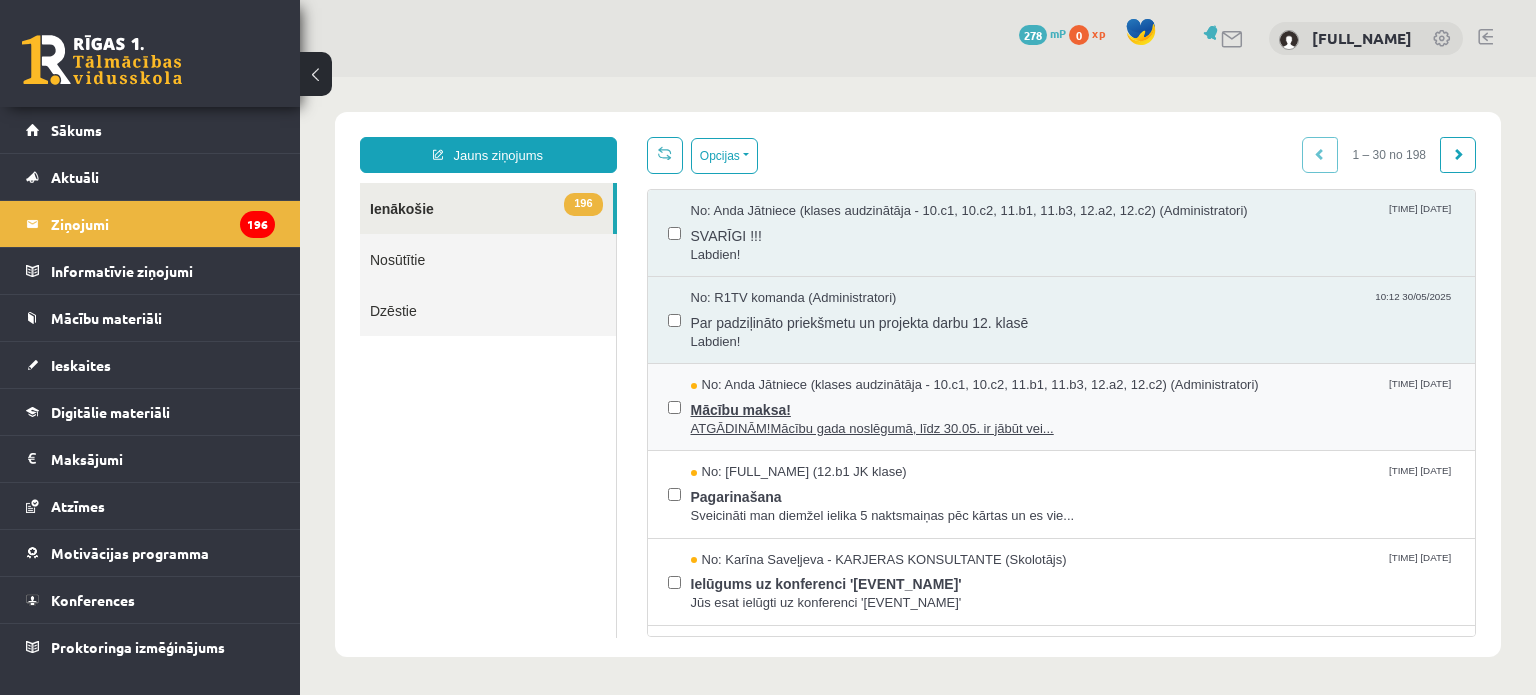 scroll, scrollTop: 0, scrollLeft: 0, axis: both 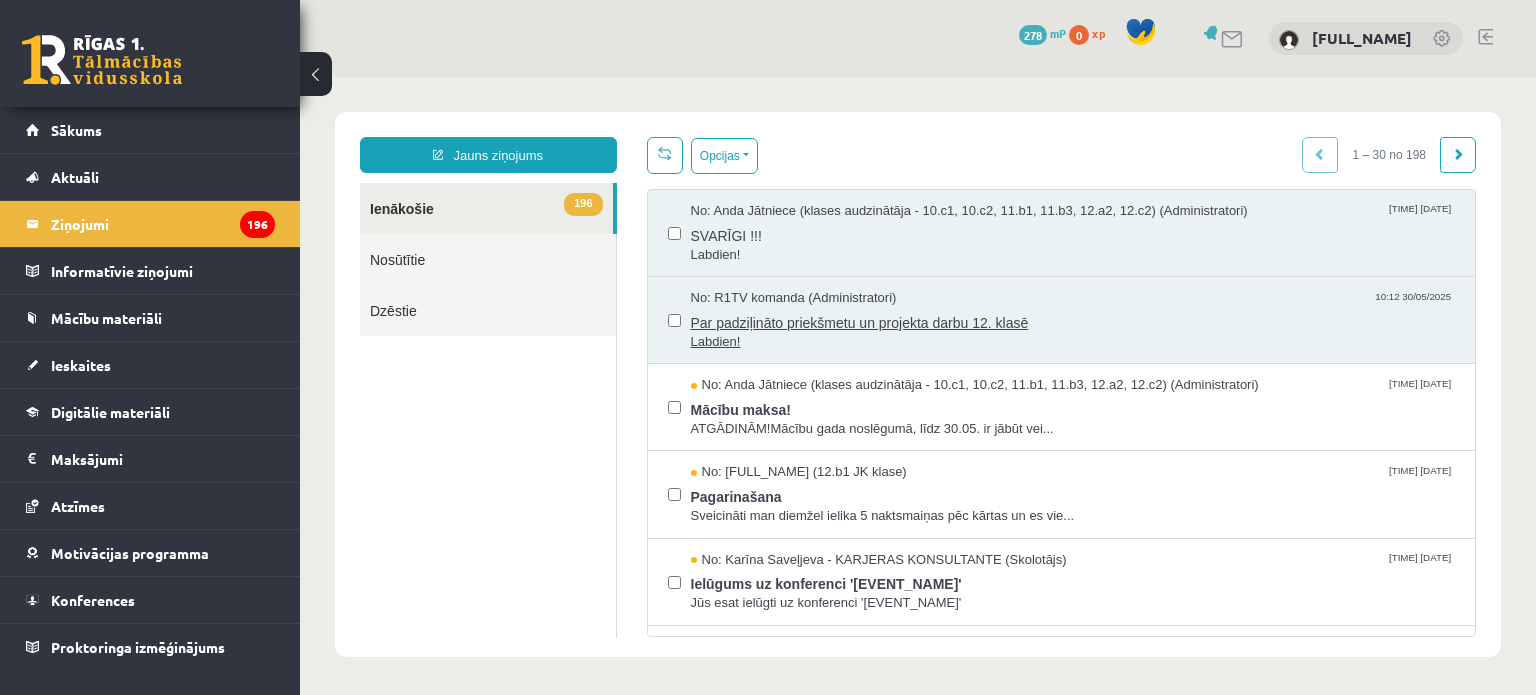 click on "Labdien!" at bounding box center (1073, 342) 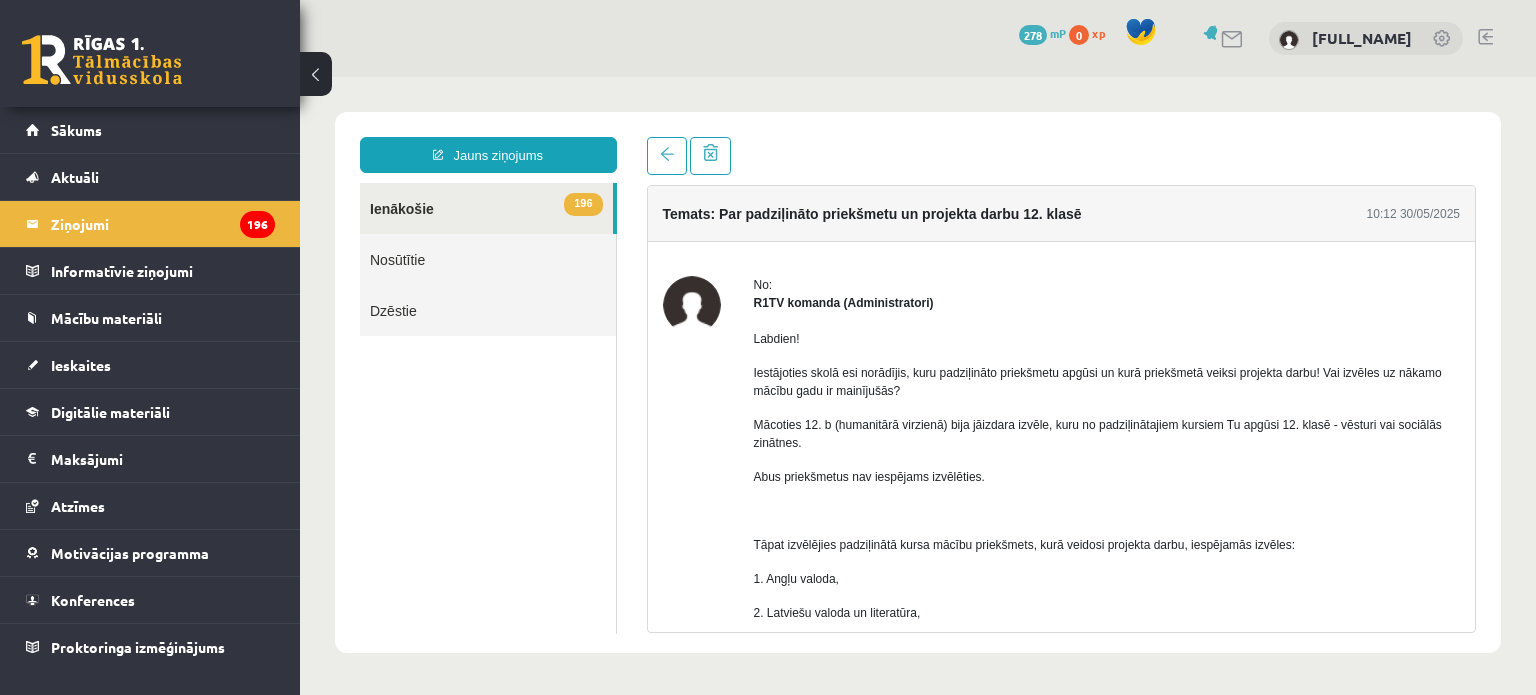 scroll, scrollTop: 0, scrollLeft: 0, axis: both 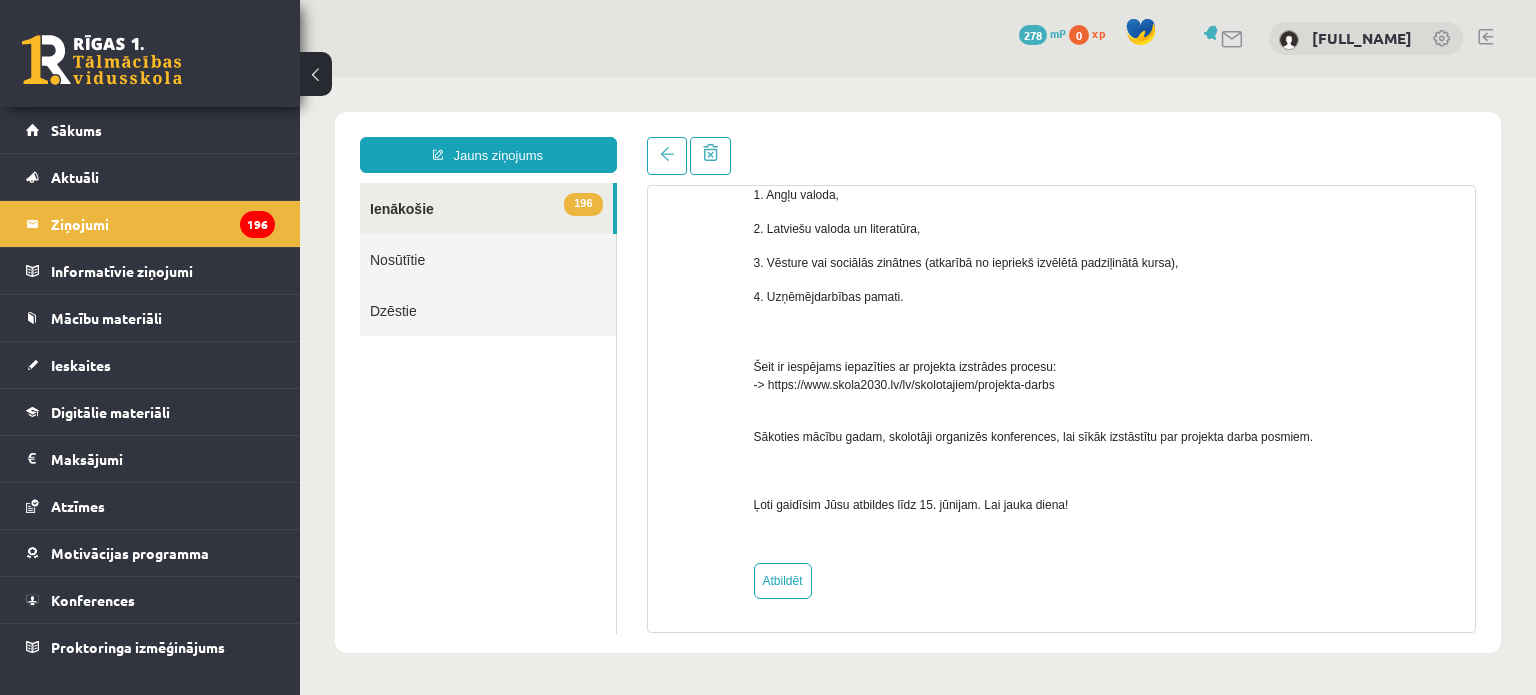 click on "No:
R1TV komanda (Administratori)
Labdien! Iestājoties skolā esi norādījis, kuru padziļināto priekšmetu apgūsi un kurā priekšmetā veiksi projekta darbu! Vai izvēles uz nākamo mācību gadu ir mainījušās?  Mācoties 12. b (humanitārā virzienā) bija jāizdara izvēle, kuru no padziļinātajiem kursiem Tu apgūsi 12. klasē - vēsturi vai sociālās zinātnes. Abus priekšmetus nav iespējams izvēlēties.   Tāpat izvēlējies padziļinātā kursa mācību priekšmets, kurā veidosi projekta darbu, iespējamās izvēles: 1. Angļu valoda, 2. Latviešu valoda un literatūra, 3. Vēsture vai sociālās zinātnes (atkarībā no iepriekš izvēlētā padziļinātā kursa), 4. Uzņēmējdarbības pamati.   Šeit ir iespējams iepazīties ar projekta izstrādes procesu: -> https://www.skola2030.lv/lv/skolotajiem/projekta-darbs" at bounding box center (1062, 245) 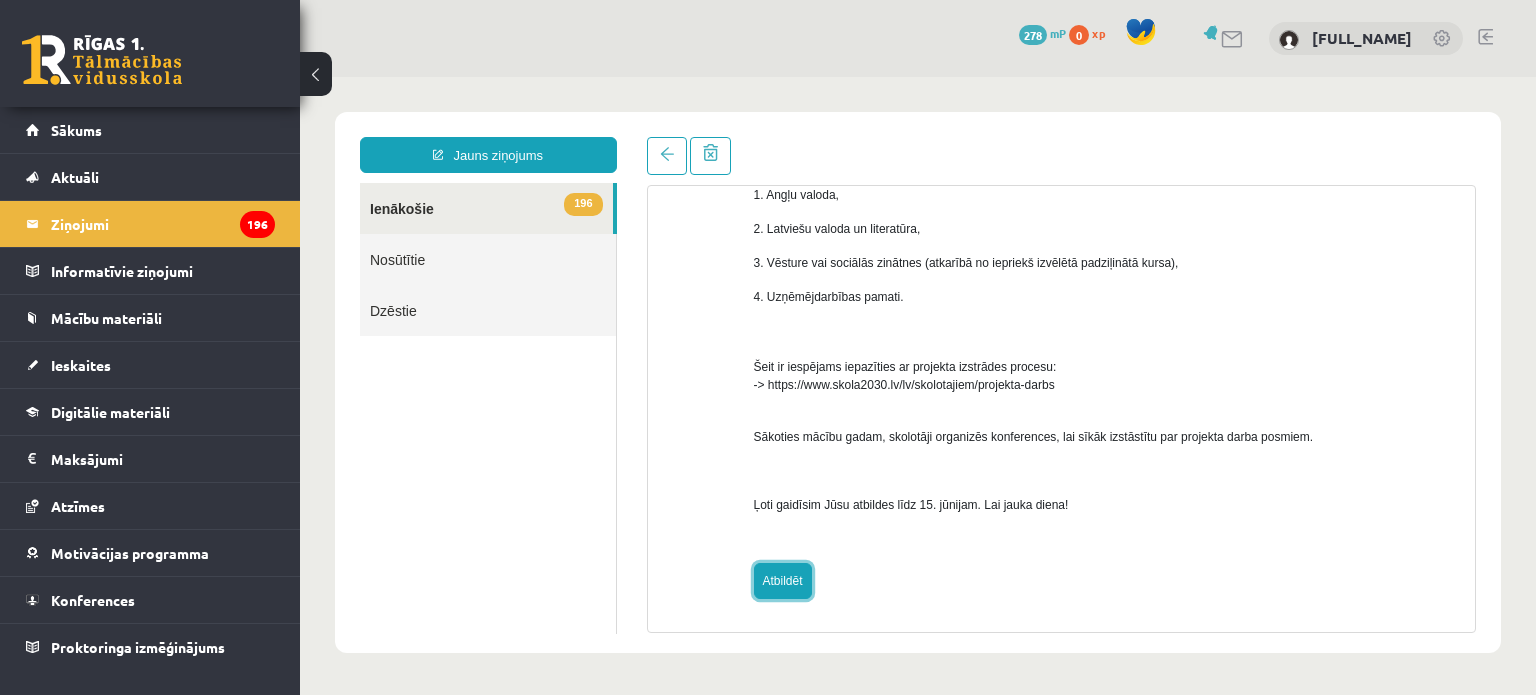 click on "Atbildēt" at bounding box center (783, 581) 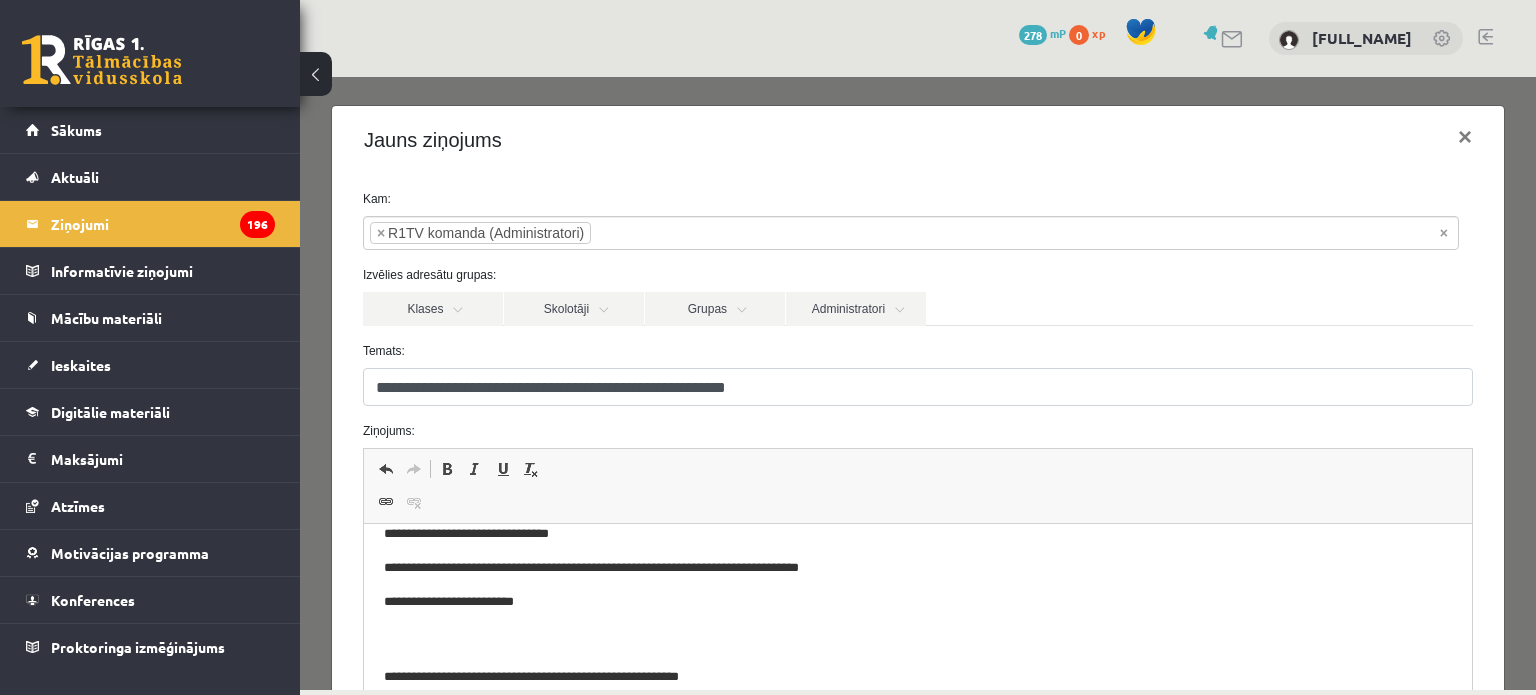 scroll, scrollTop: 451, scrollLeft: 0, axis: vertical 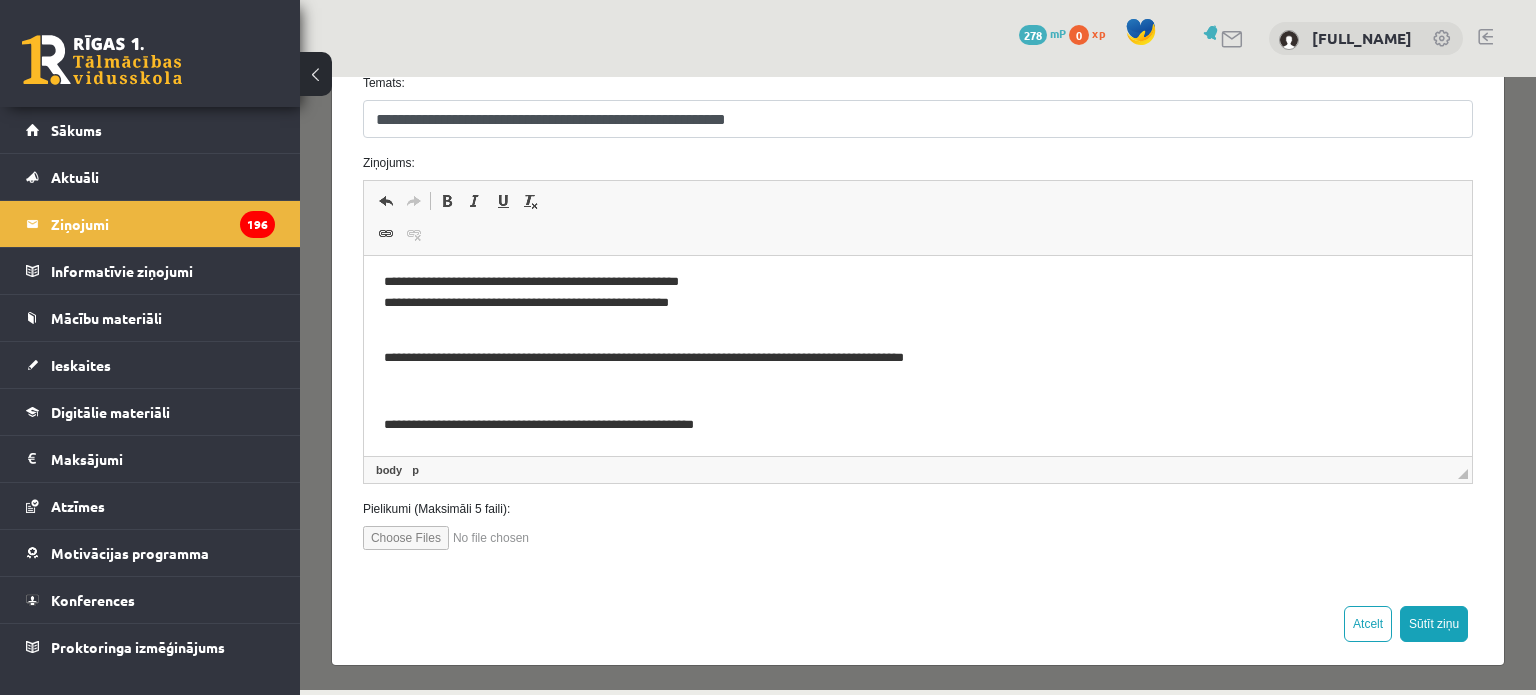 click on "**********" at bounding box center [917, 425] 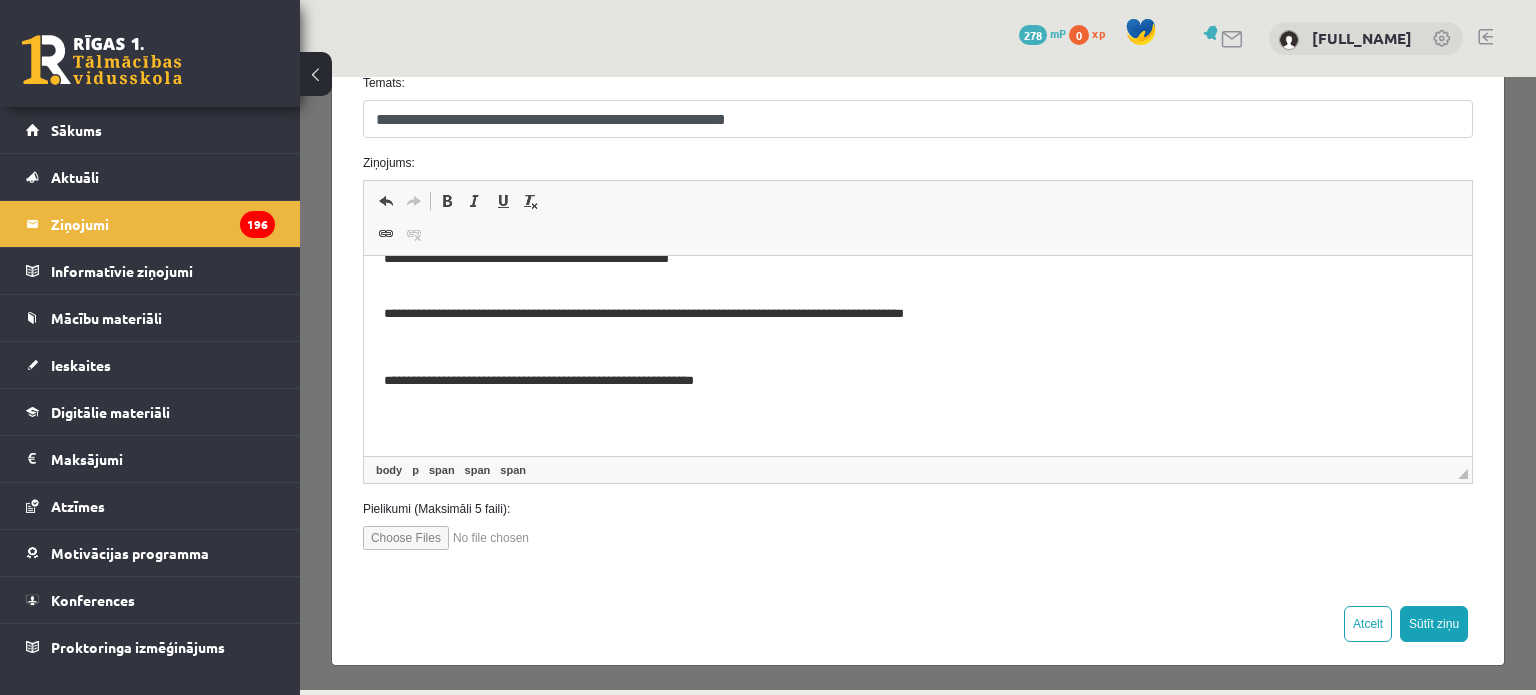 scroll, scrollTop: 528, scrollLeft: 0, axis: vertical 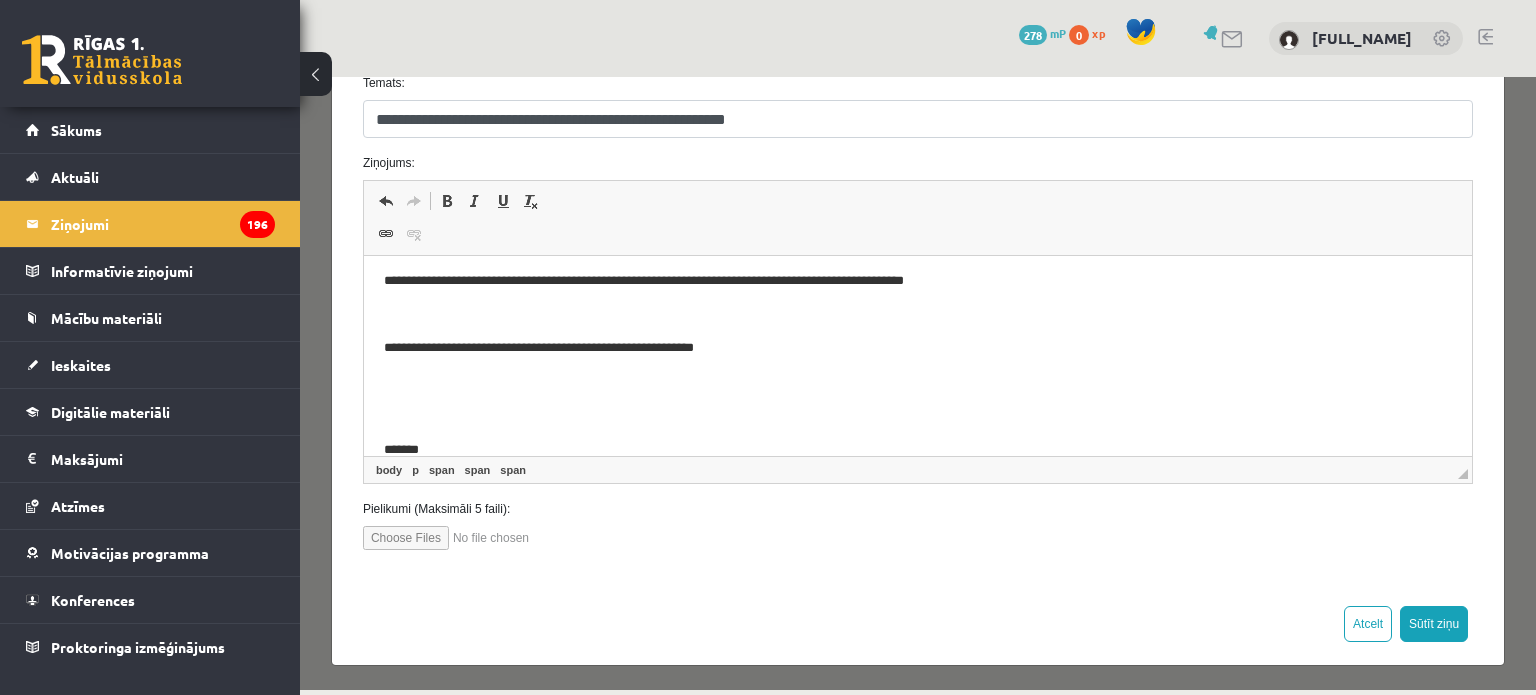 type 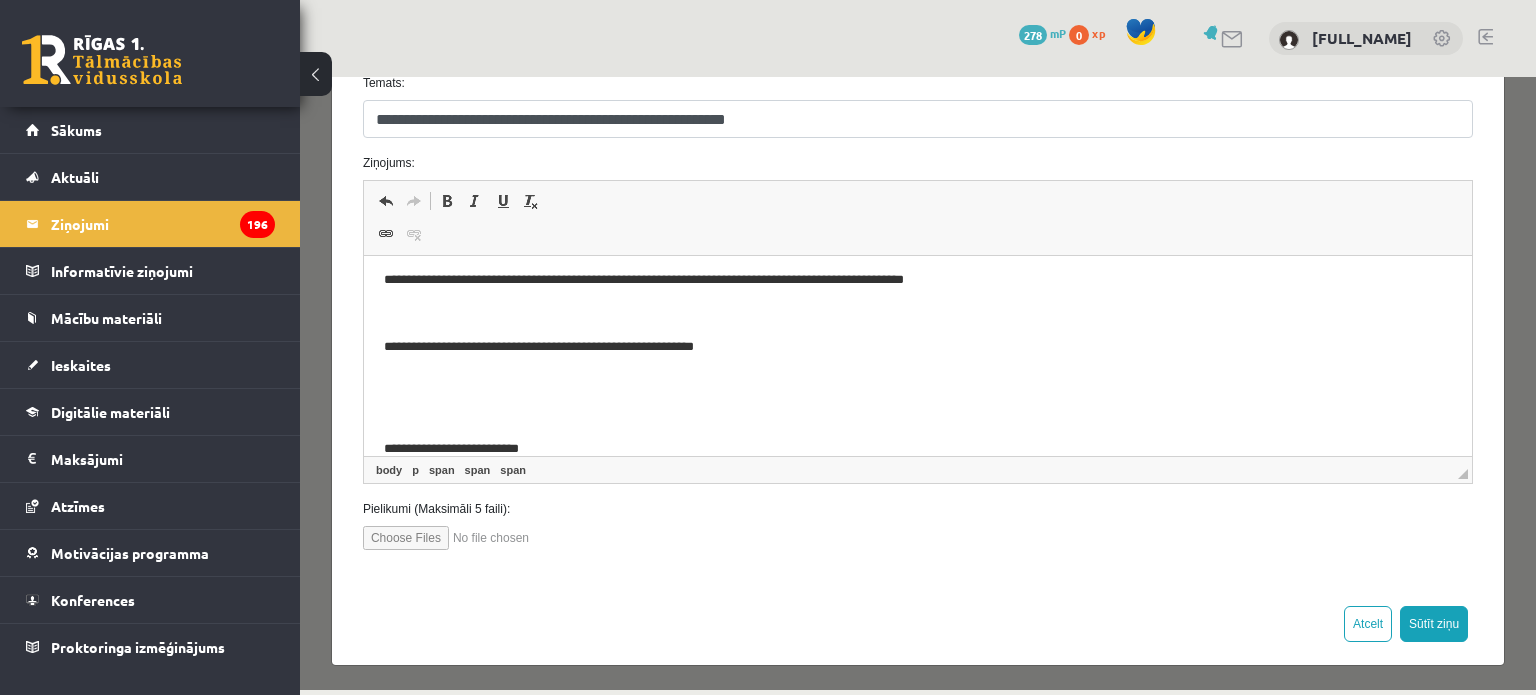 drag, startPoint x: 743, startPoint y: 435, endPoint x: 672, endPoint y: 445, distance: 71.70077 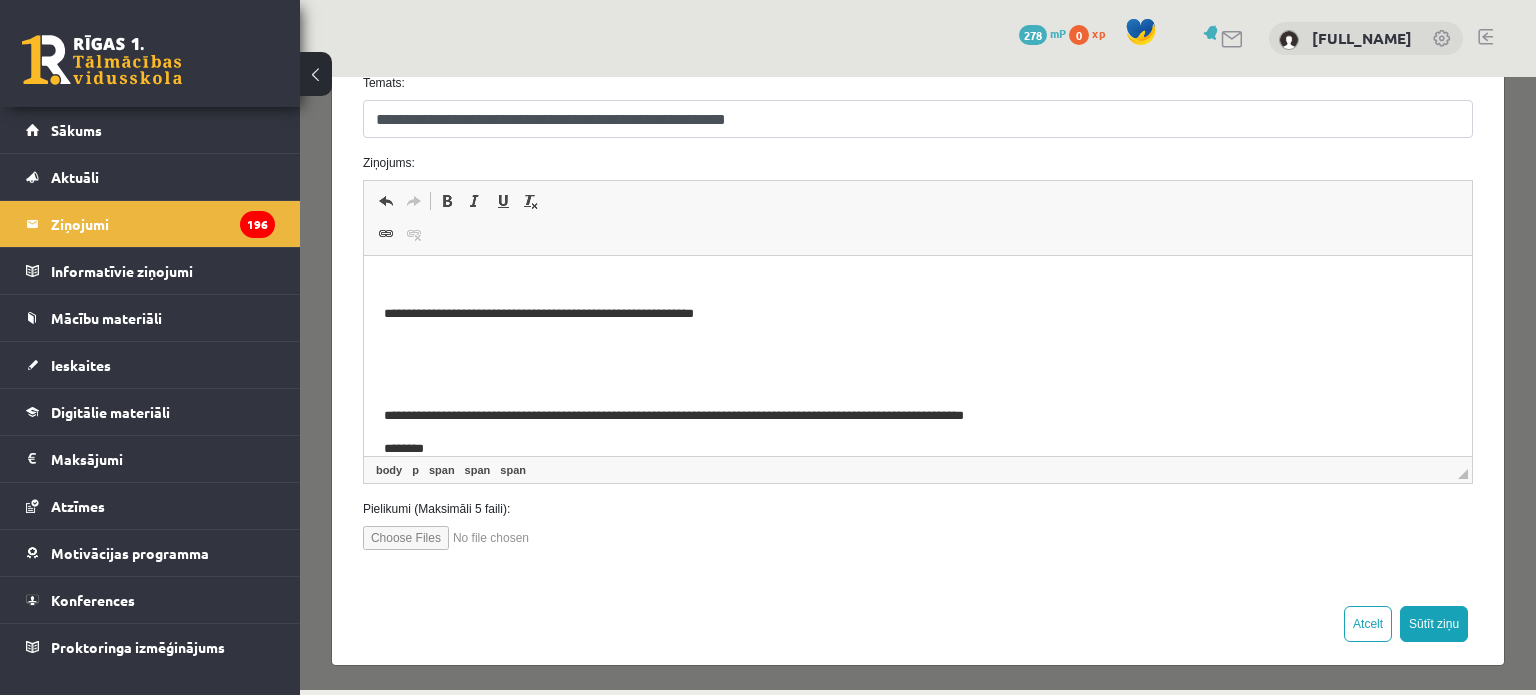 scroll, scrollTop: 563, scrollLeft: 0, axis: vertical 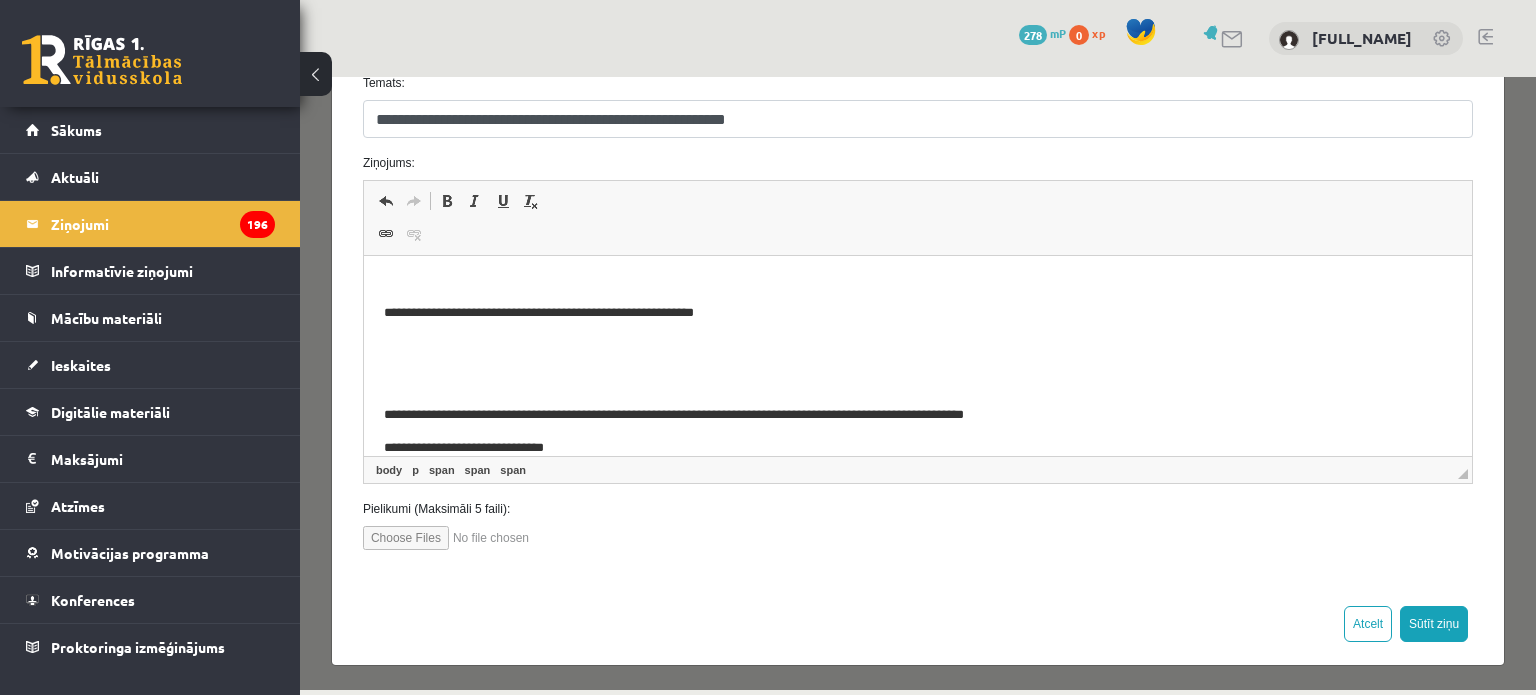 click on "**********" at bounding box center (673, 414) 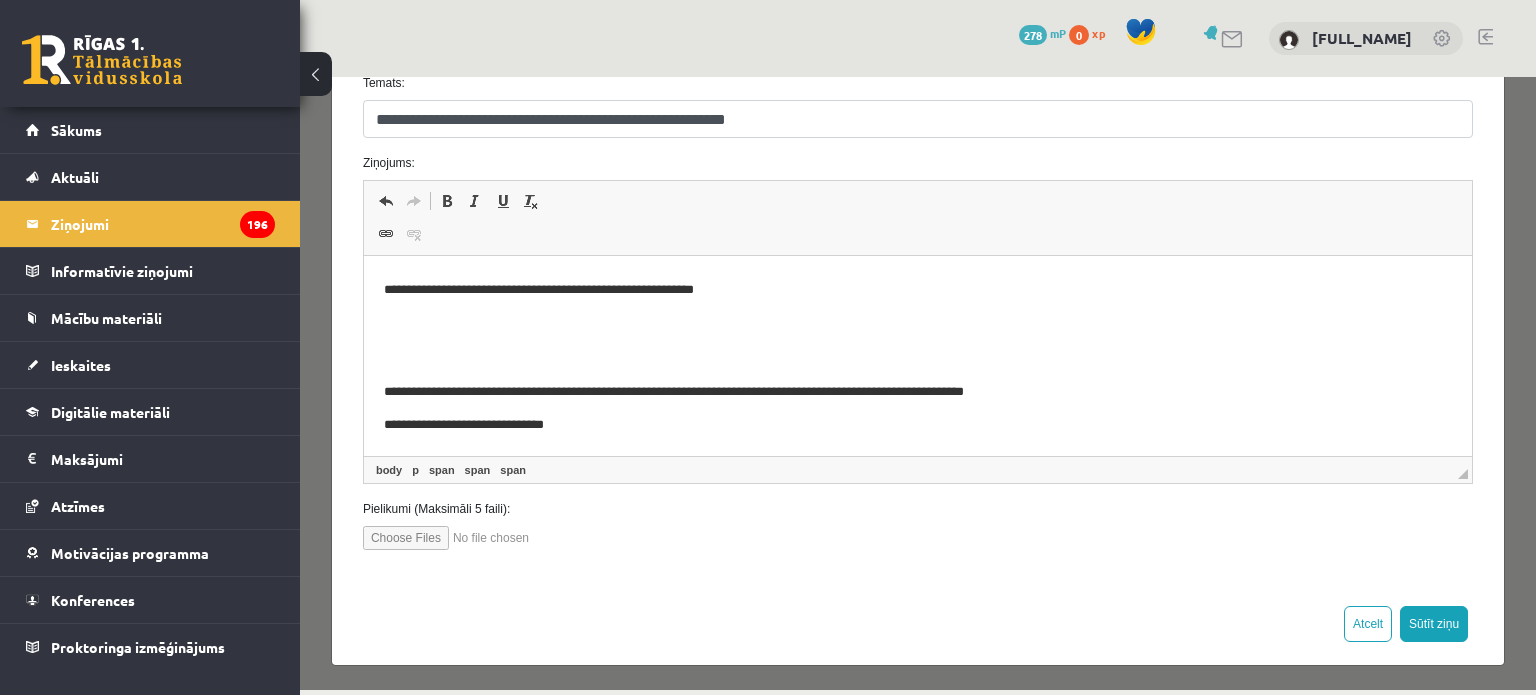 click on "**********" at bounding box center [917, 63] 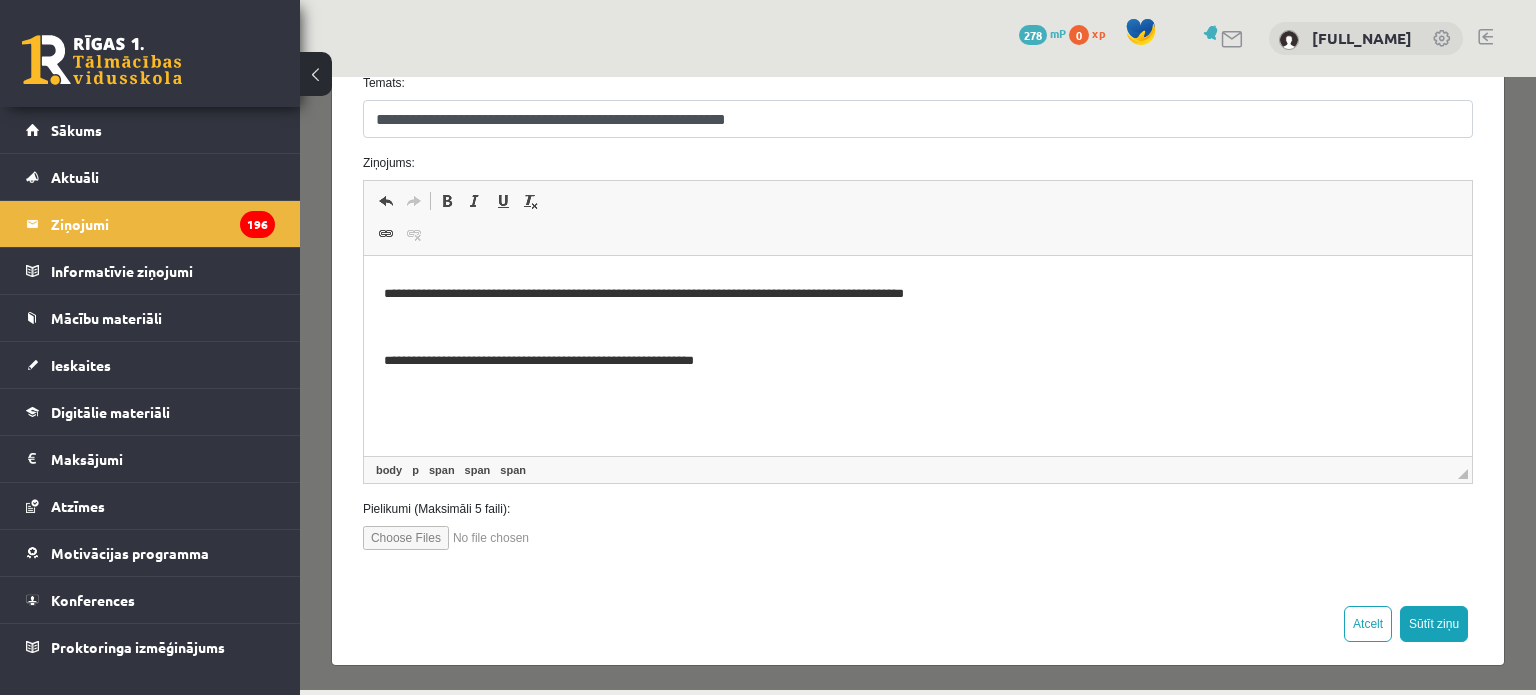 scroll, scrollTop: 586, scrollLeft: 0, axis: vertical 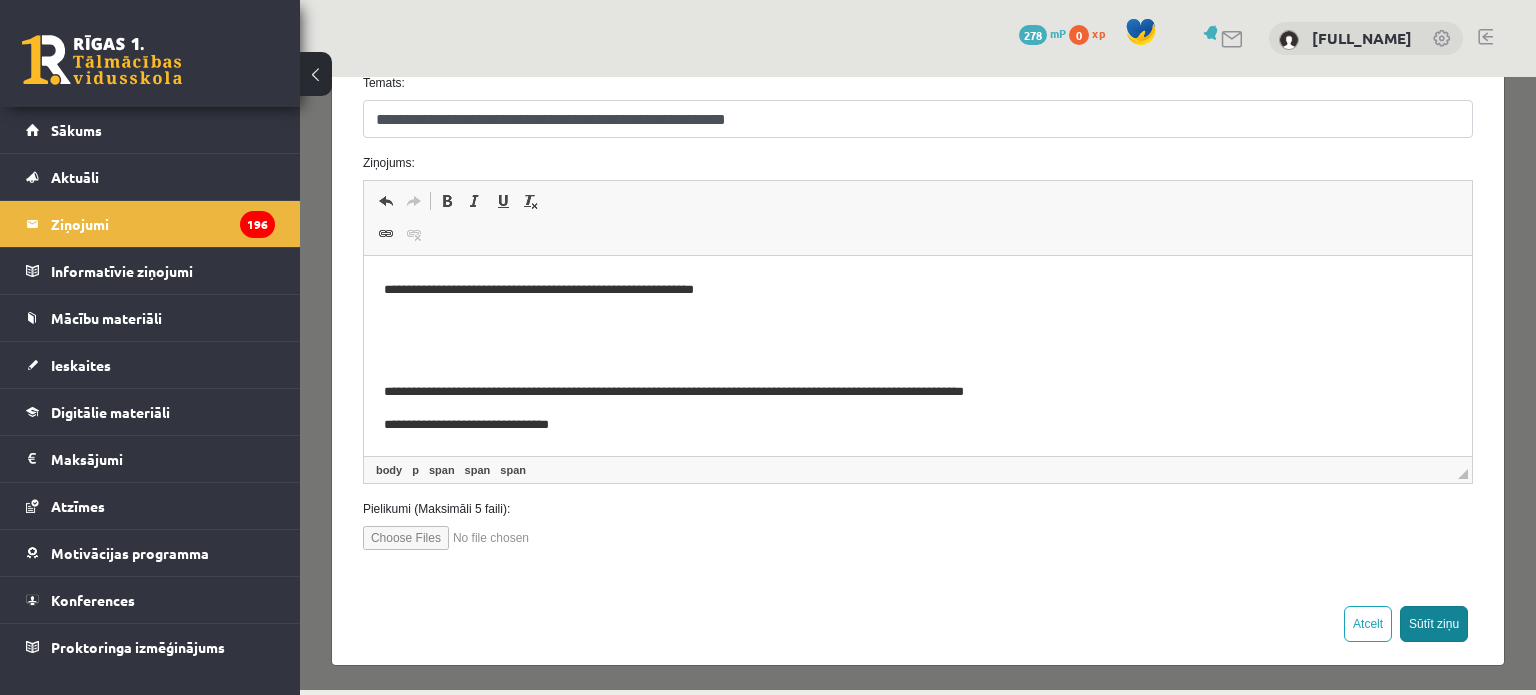 click on "Sūtīt ziņu" at bounding box center (1434, 624) 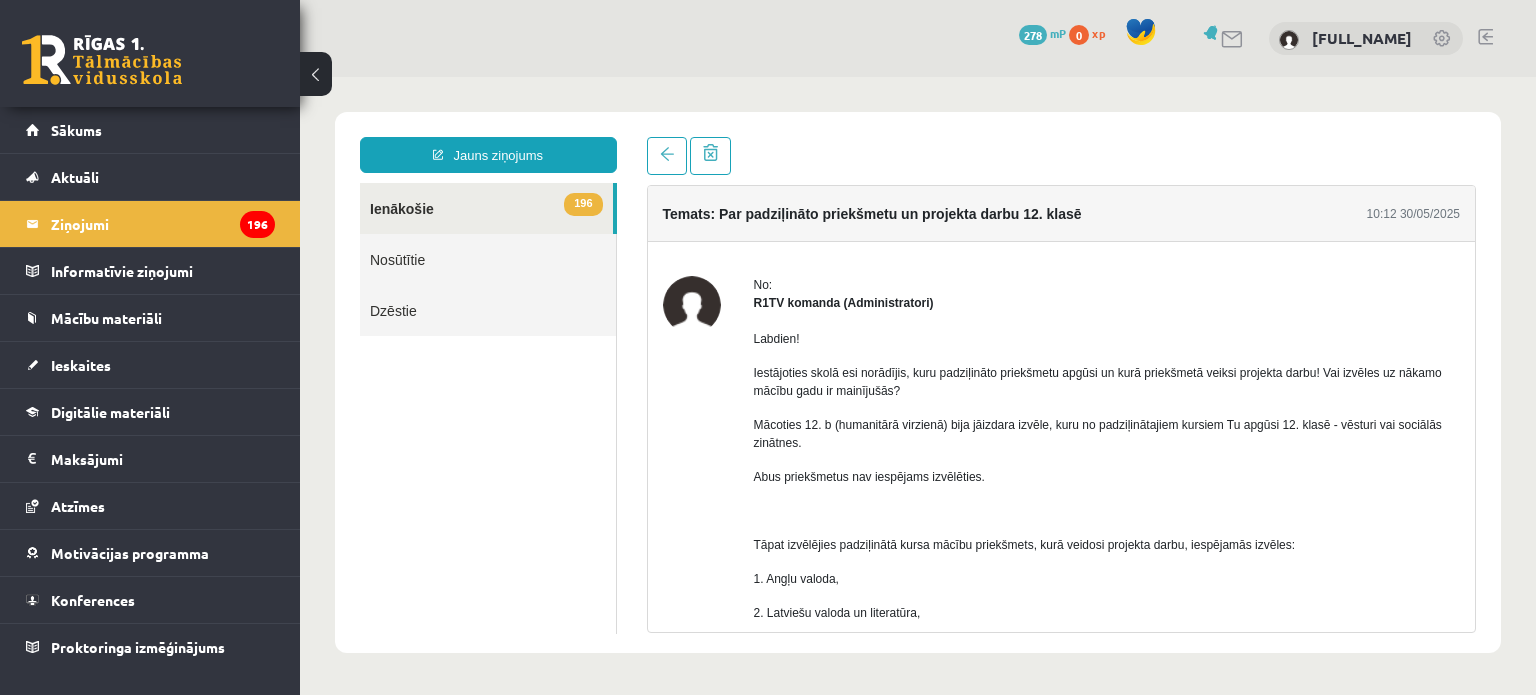 scroll, scrollTop: 0, scrollLeft: 0, axis: both 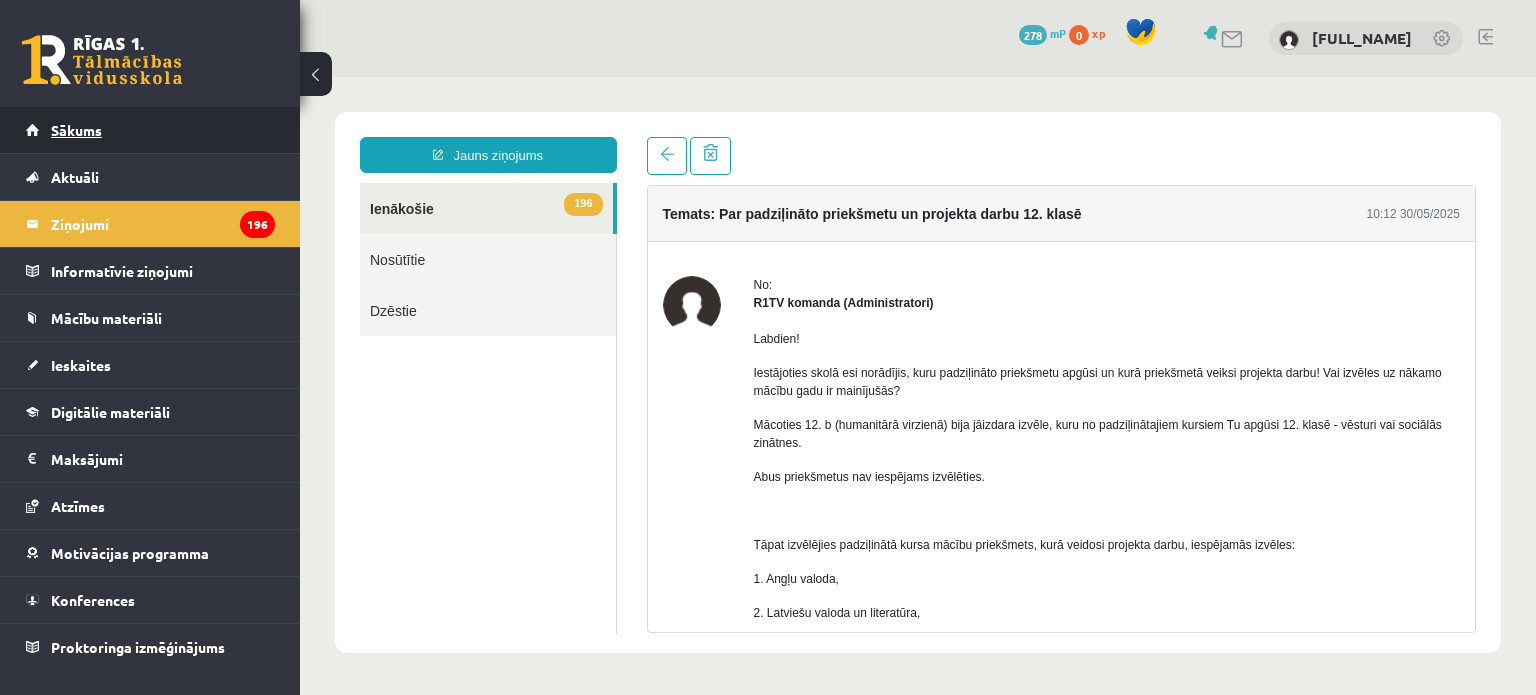 click on "Sākums" at bounding box center (150, 130) 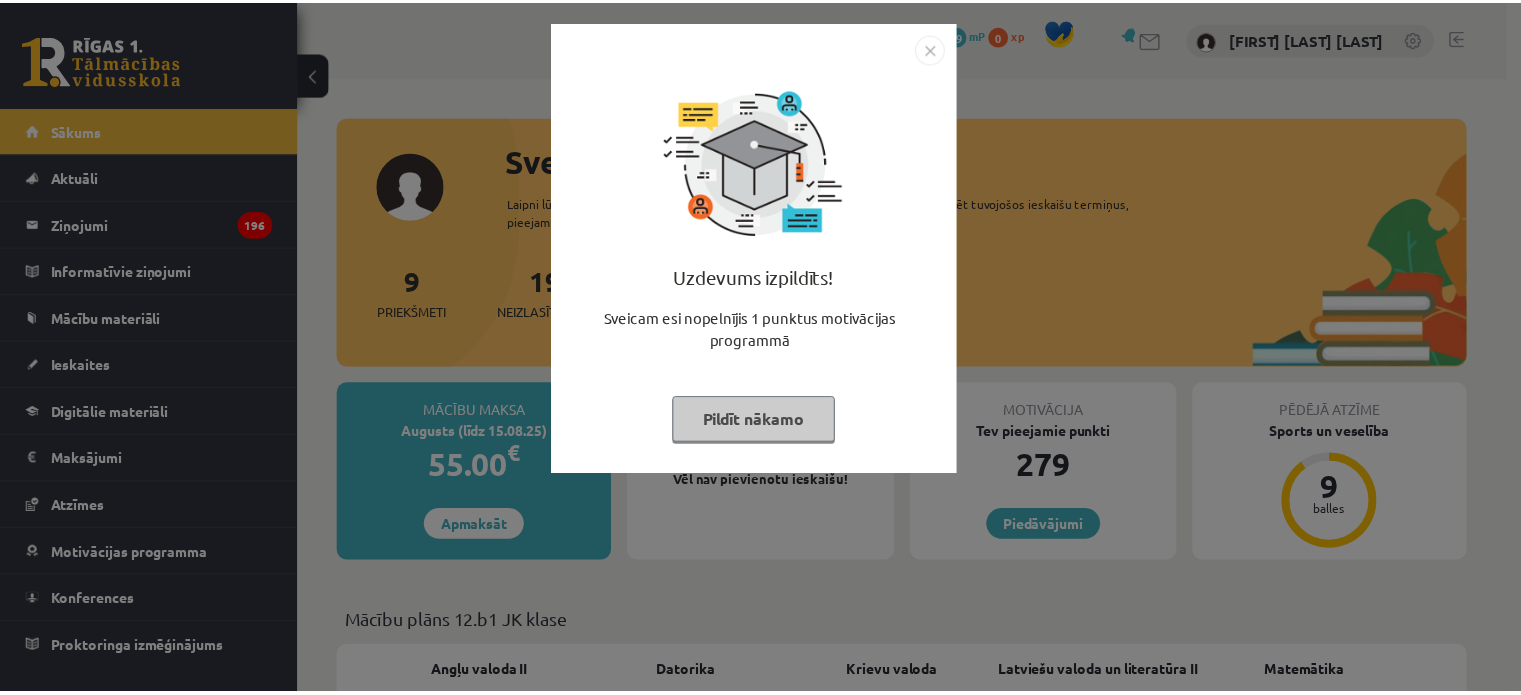scroll, scrollTop: 0, scrollLeft: 0, axis: both 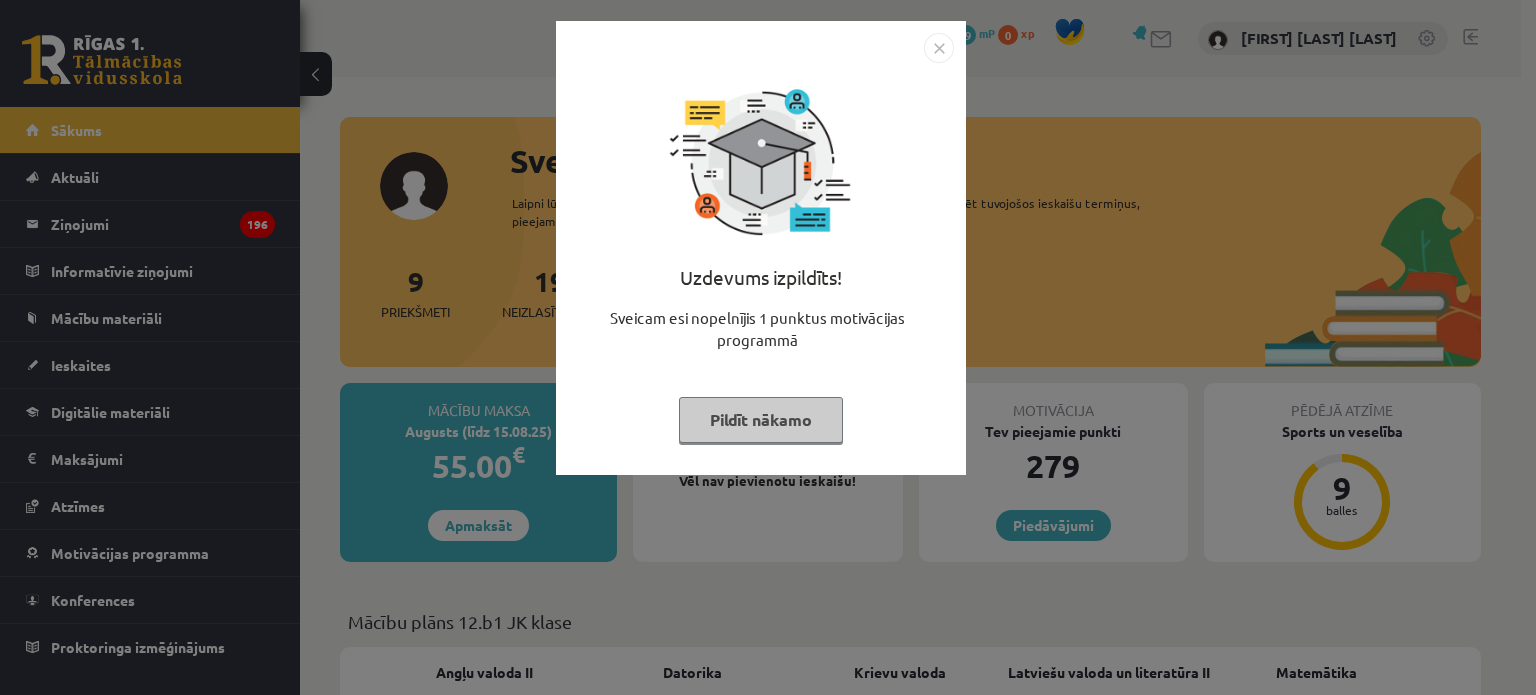 click at bounding box center (939, 48) 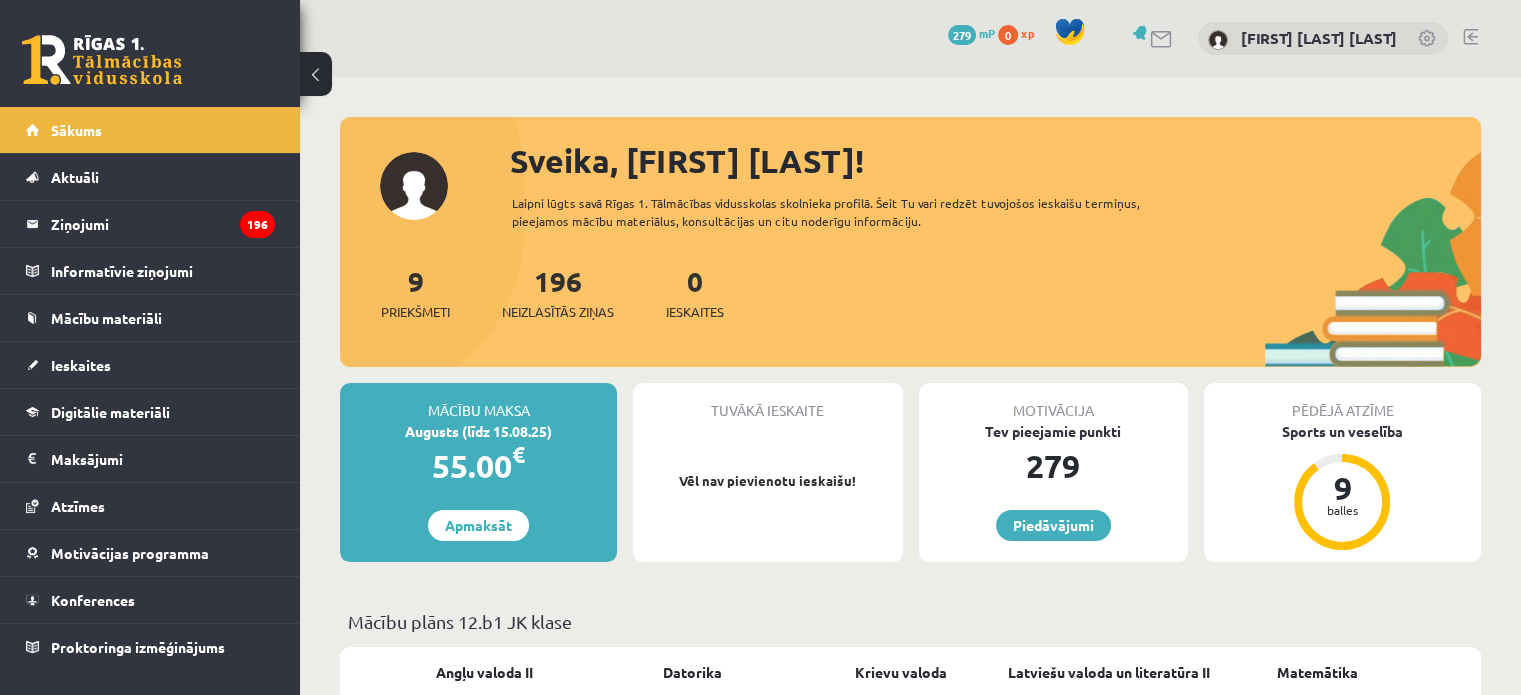 click on "55.00
€" at bounding box center (478, 466) 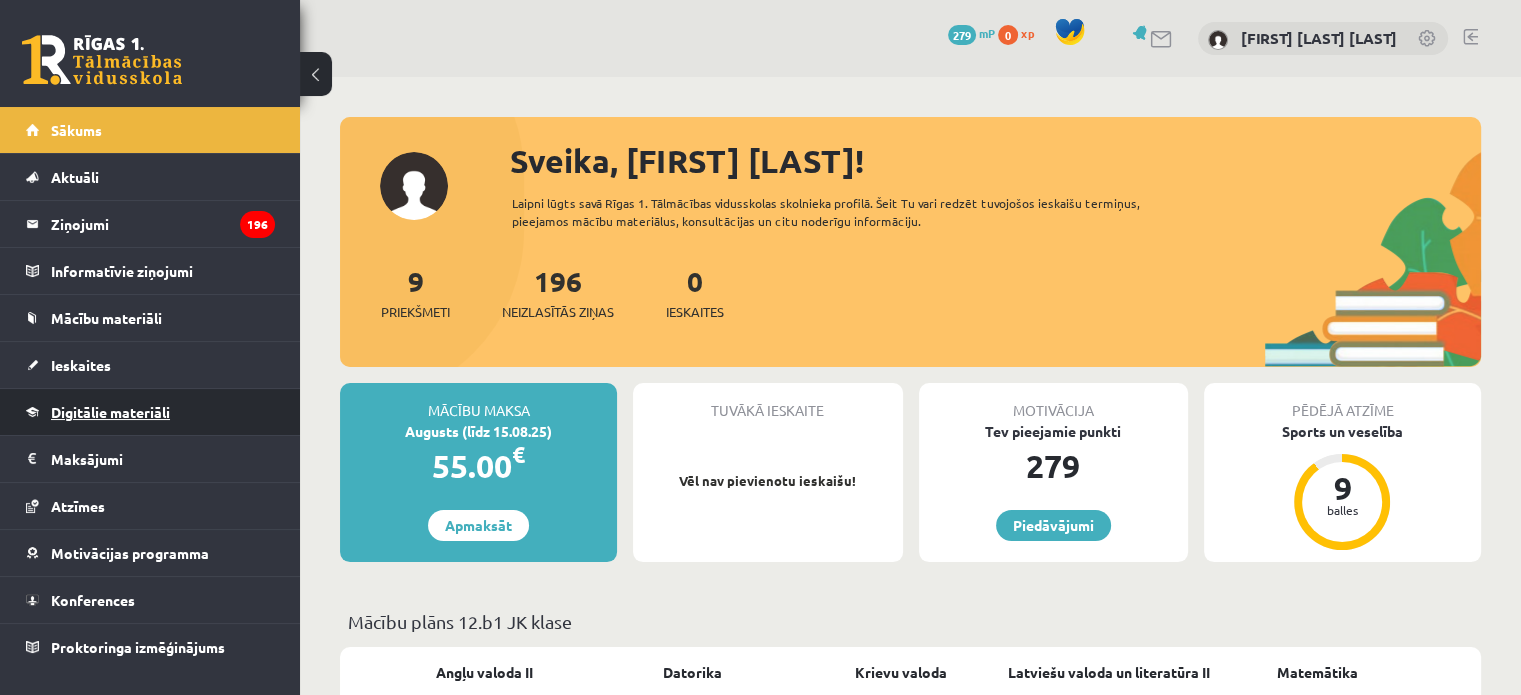 scroll, scrollTop: 38, scrollLeft: 0, axis: vertical 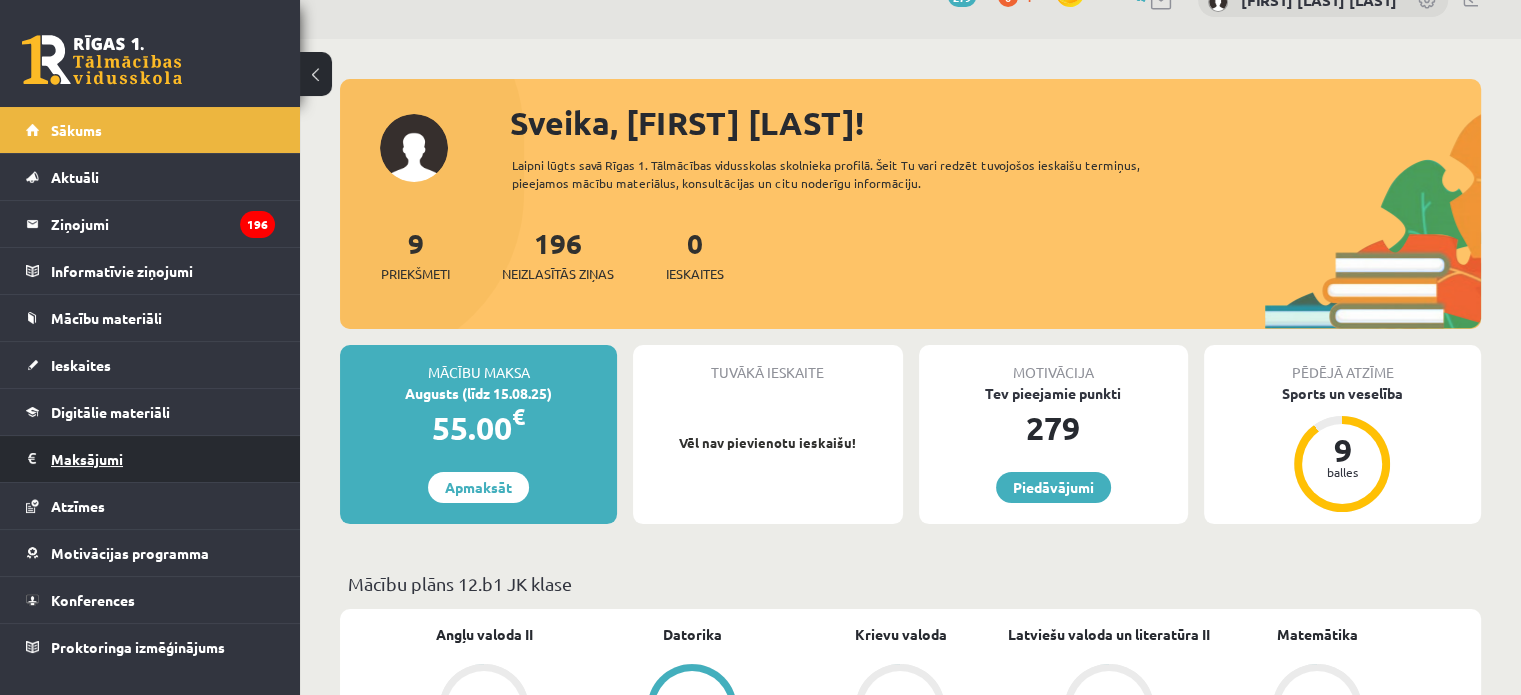 click on "Maksājumi
0" at bounding box center [163, 459] 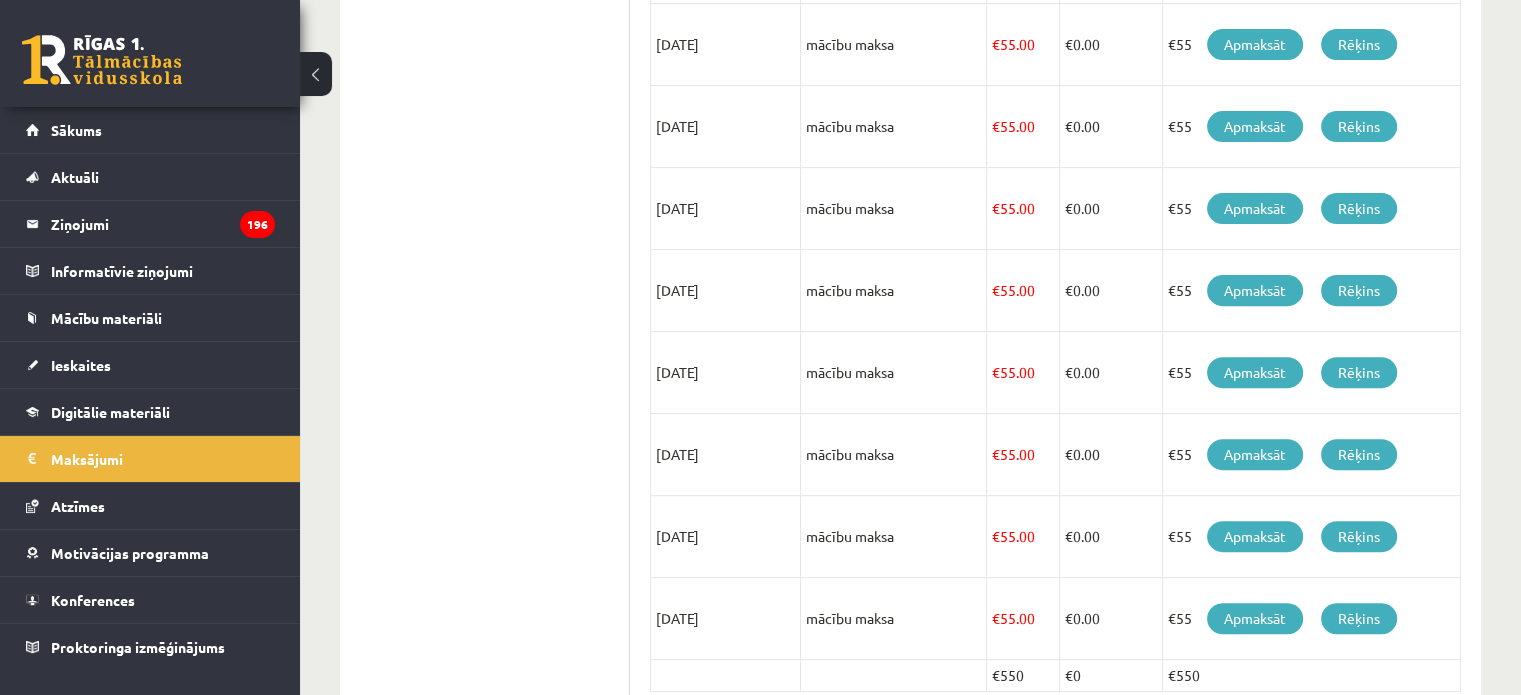 scroll, scrollTop: 769, scrollLeft: 0, axis: vertical 